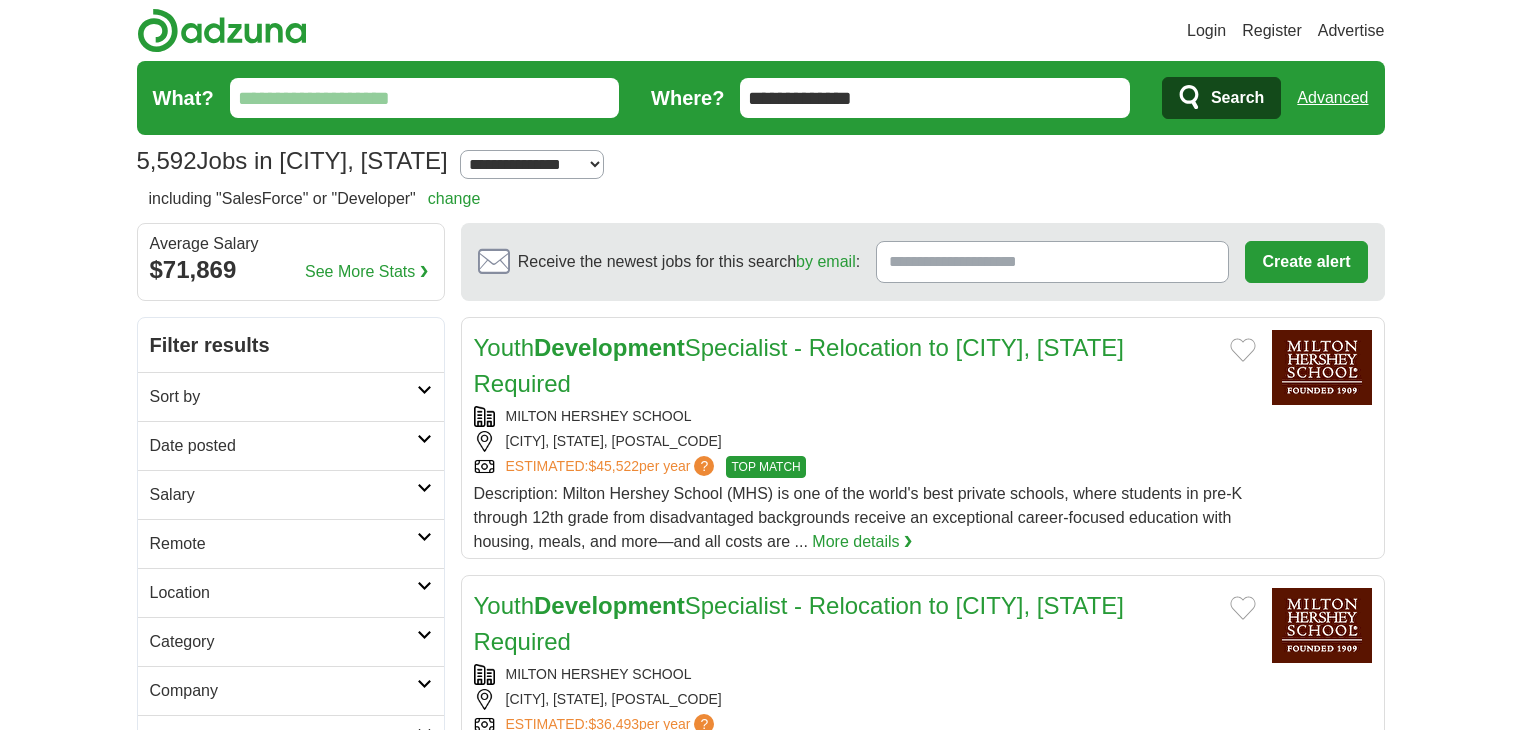 scroll, scrollTop: 0, scrollLeft: 0, axis: both 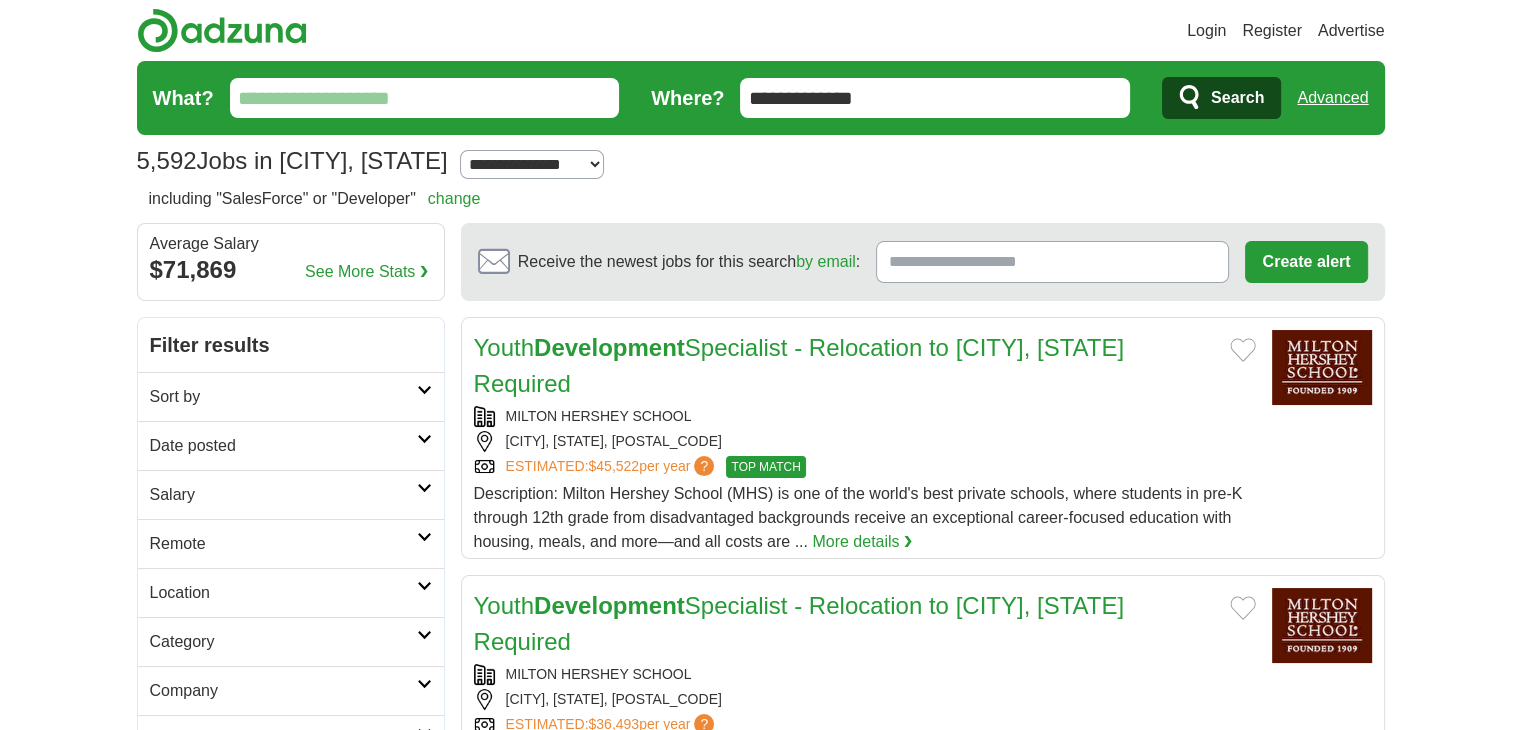 click on "Login" at bounding box center [1206, 31] 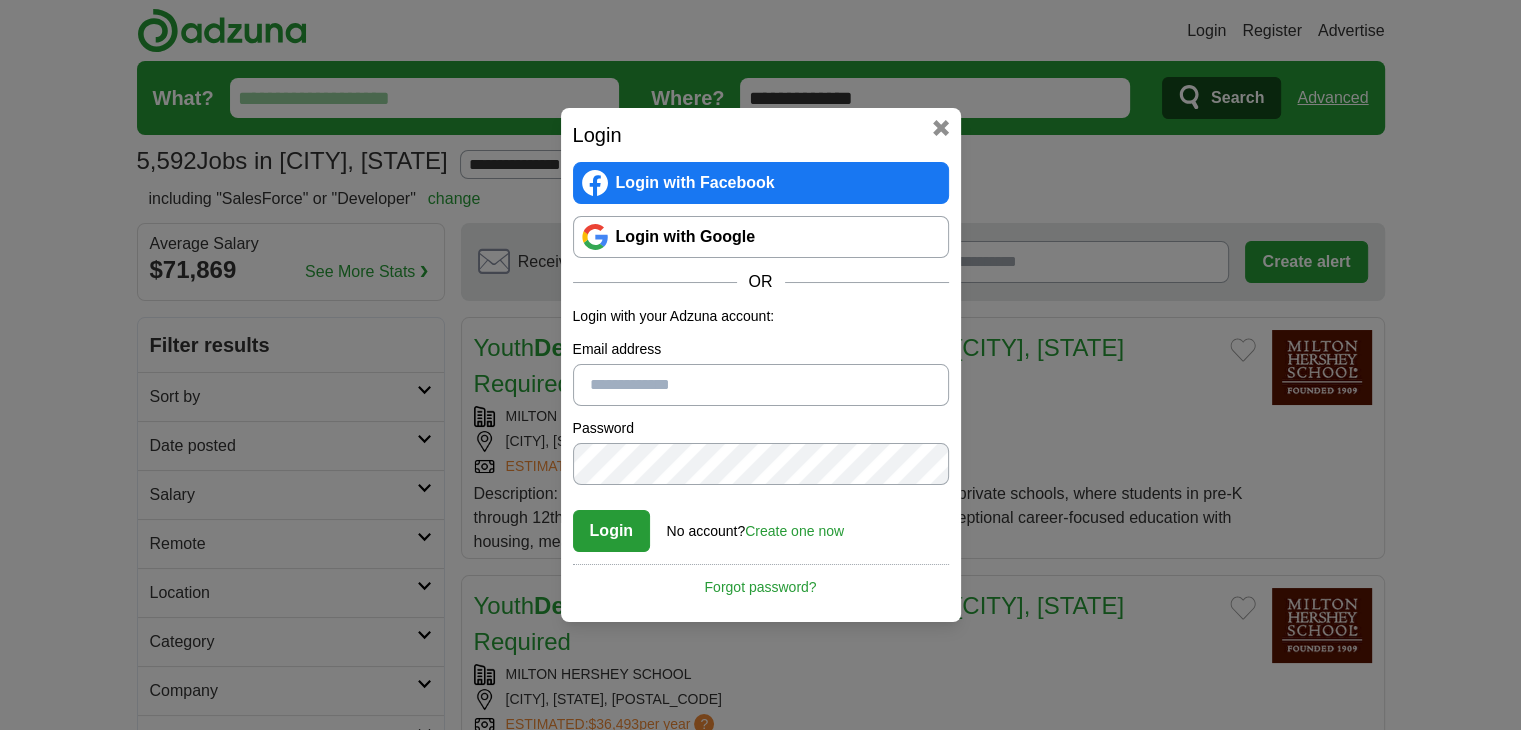 click on "Login with Google" at bounding box center (761, 237) 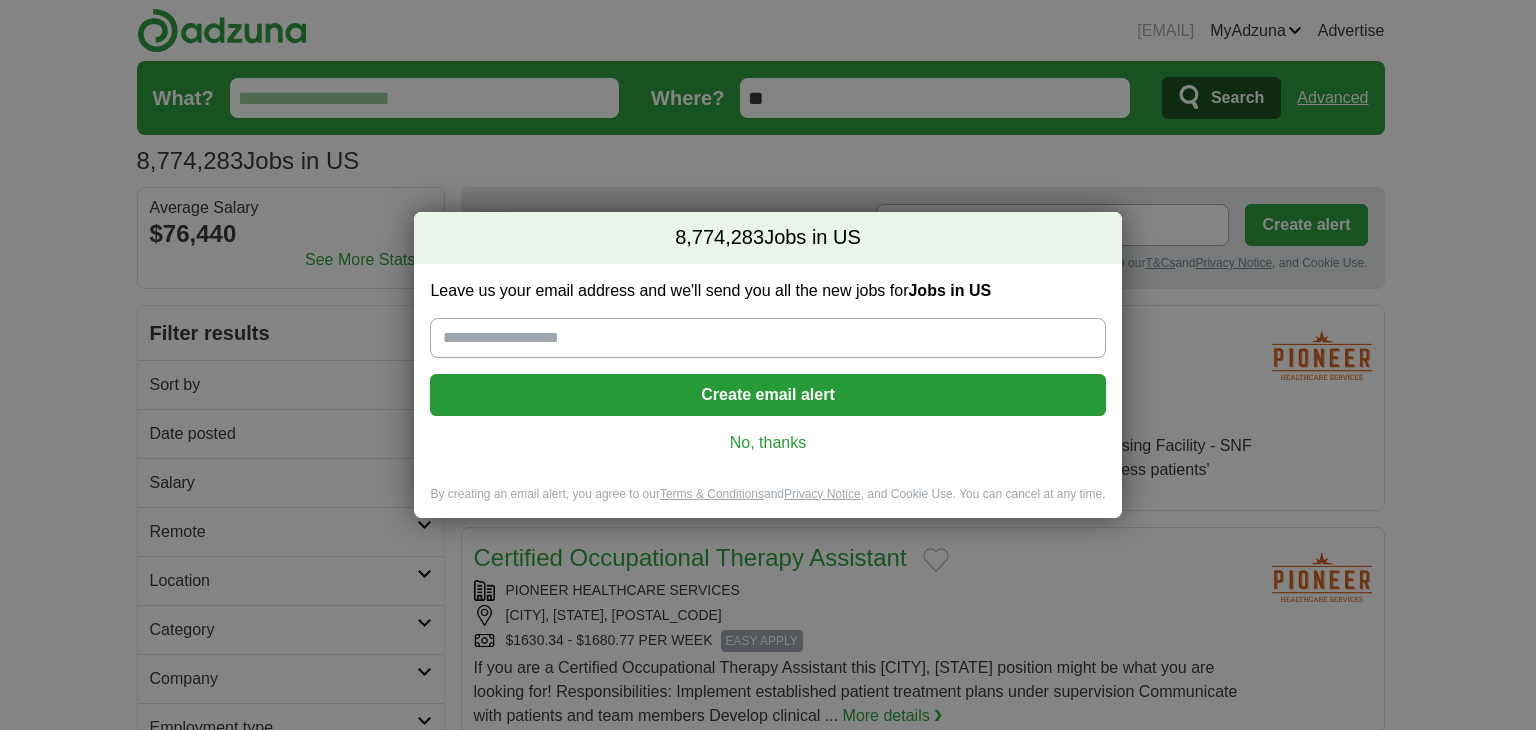 scroll, scrollTop: 0, scrollLeft: 0, axis: both 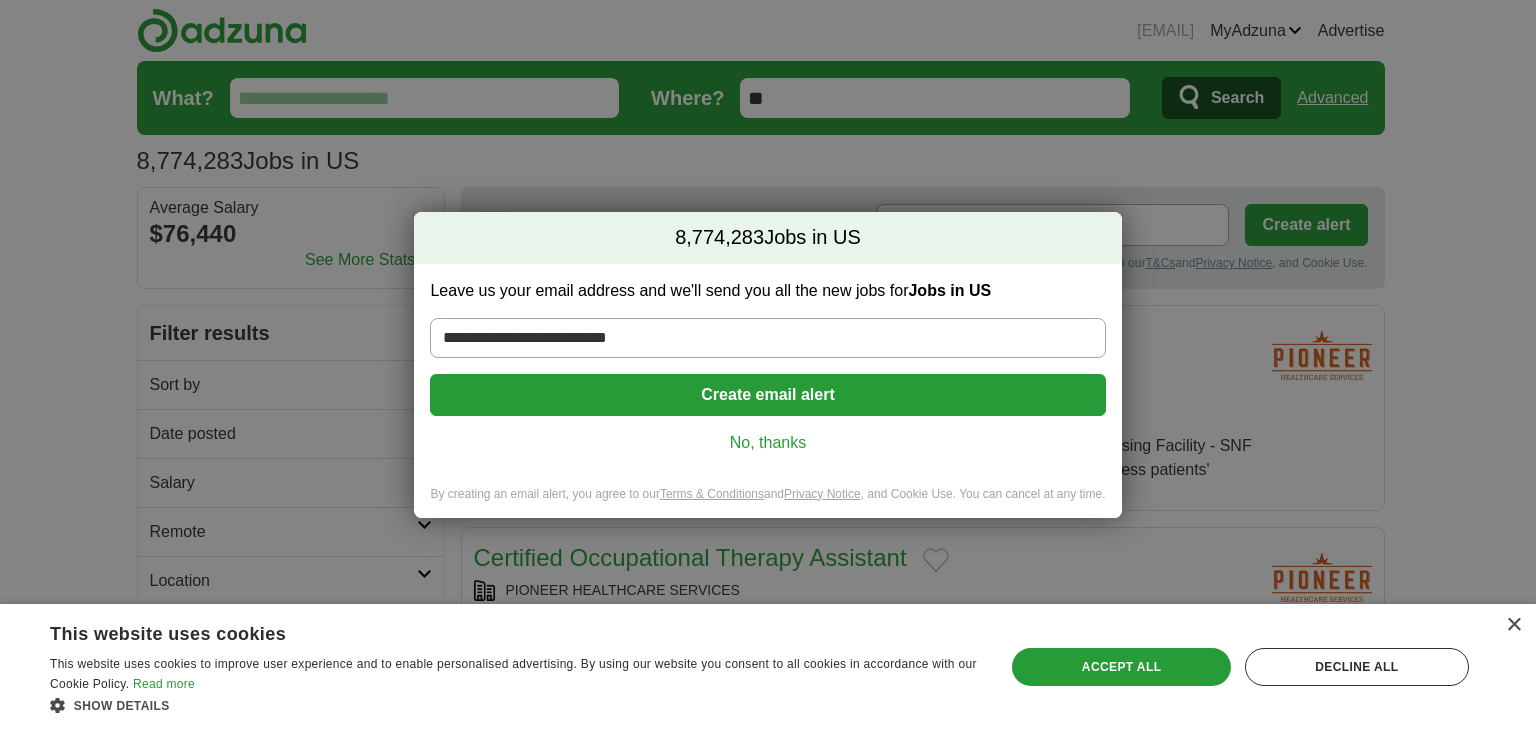 click on "Create email alert" at bounding box center (767, 395) 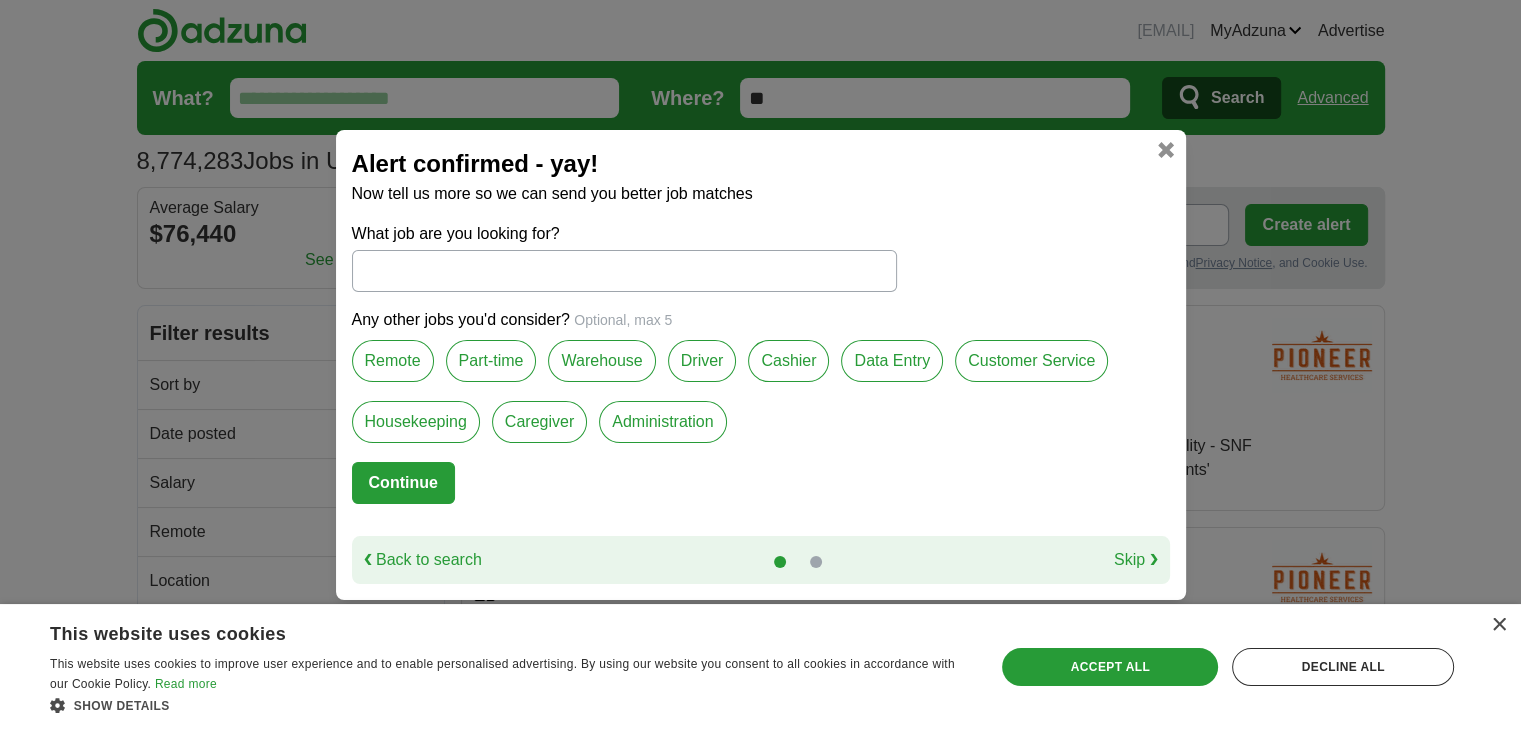 click on "Remote" at bounding box center (393, 361) 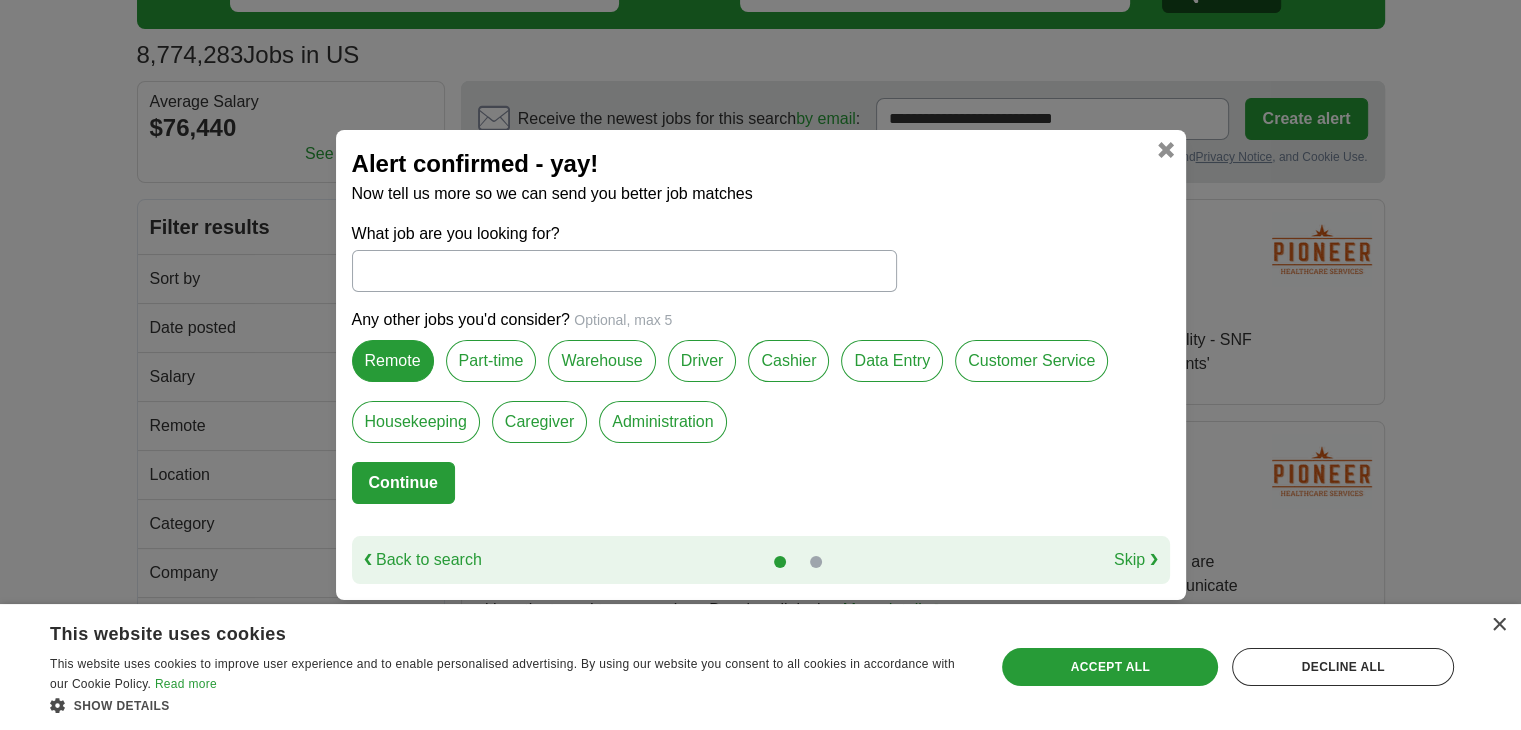 scroll, scrollTop: 107, scrollLeft: 0, axis: vertical 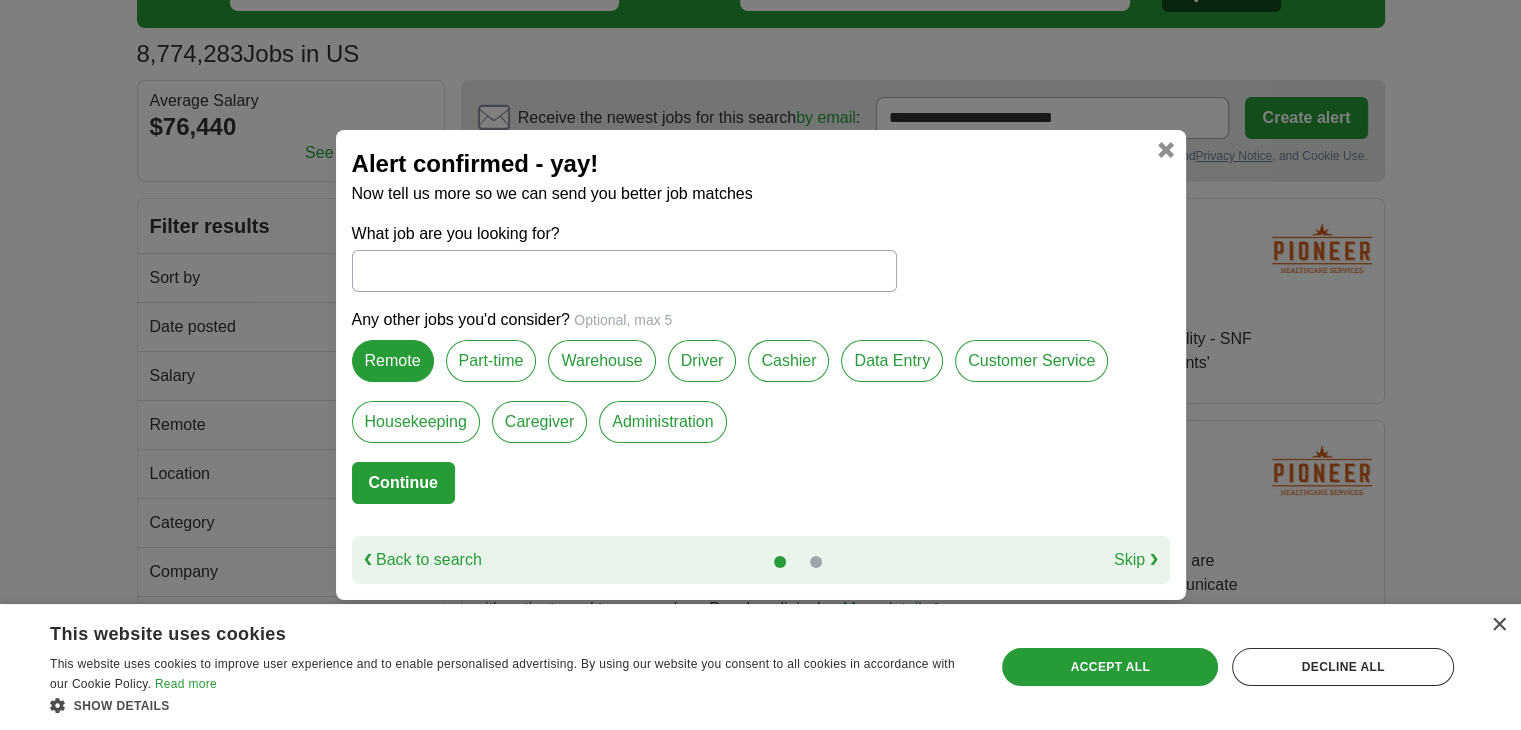 click on "What job are you looking for? Any other jobs you'd consider?   Optional, max 5 Remote Part-time Warehouse Driver Cashier Data Entry Customer Service Housekeeping Caregiver Administration Continue" at bounding box center [761, 379] 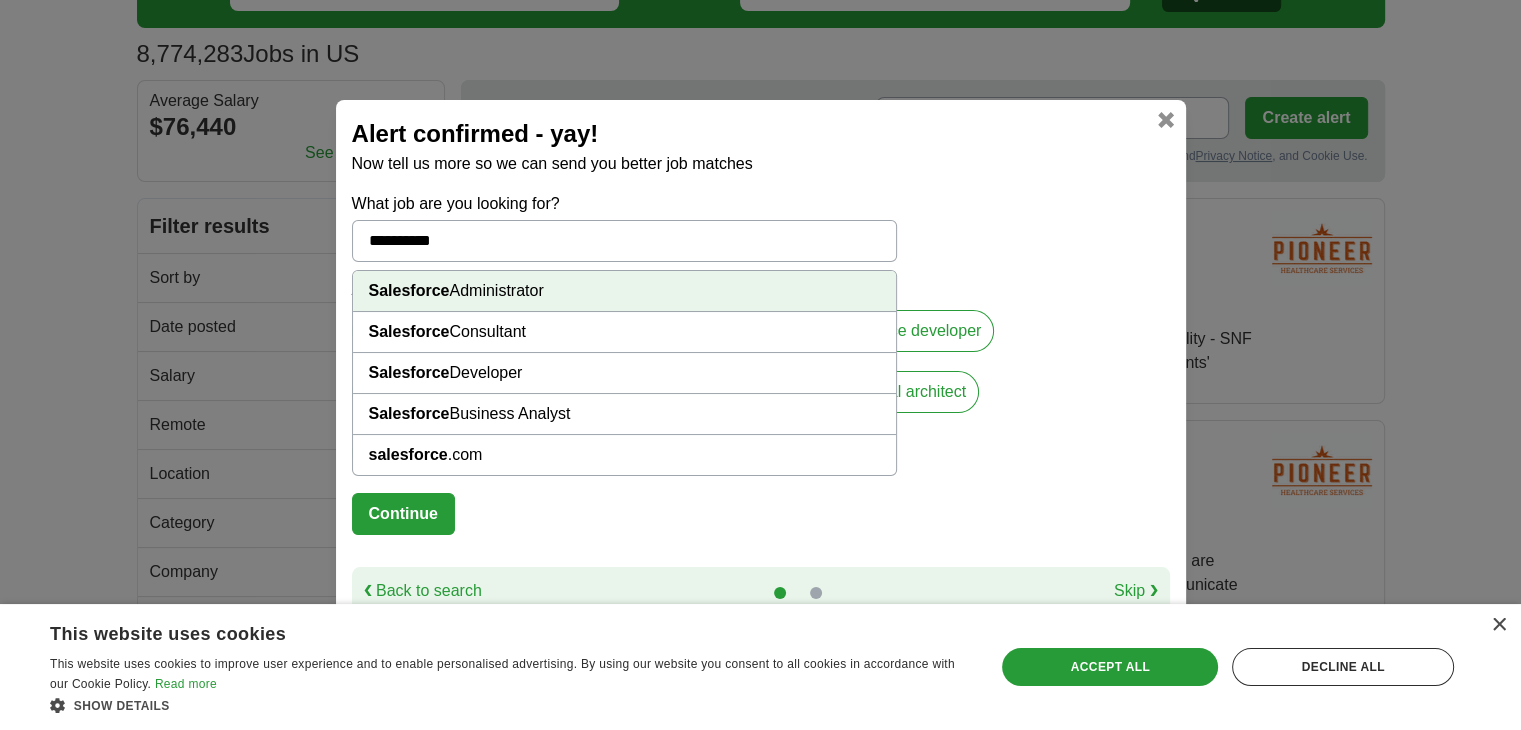 click on "Salesforce  Business Analyst" at bounding box center [624, 414] 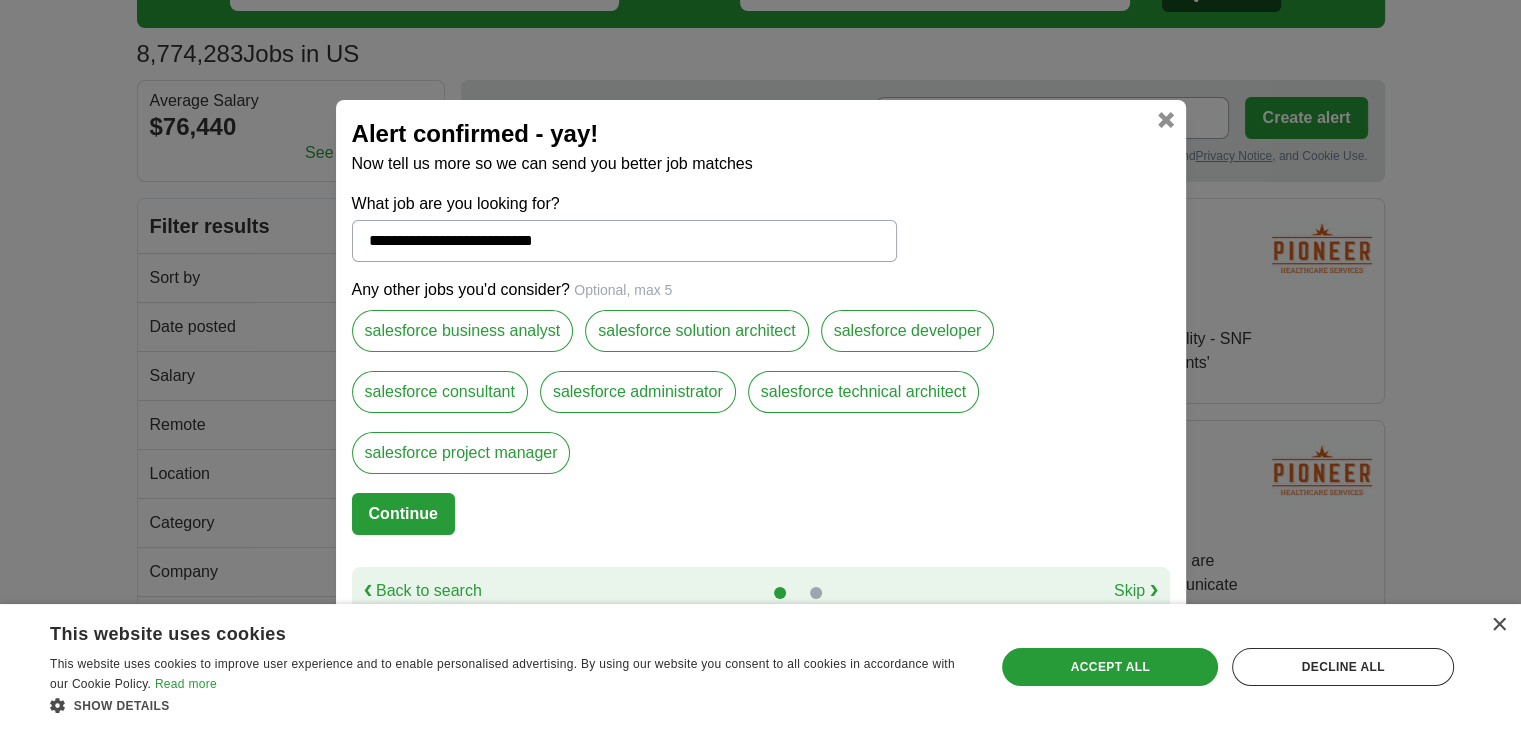 click on "**********" at bounding box center [624, 241] 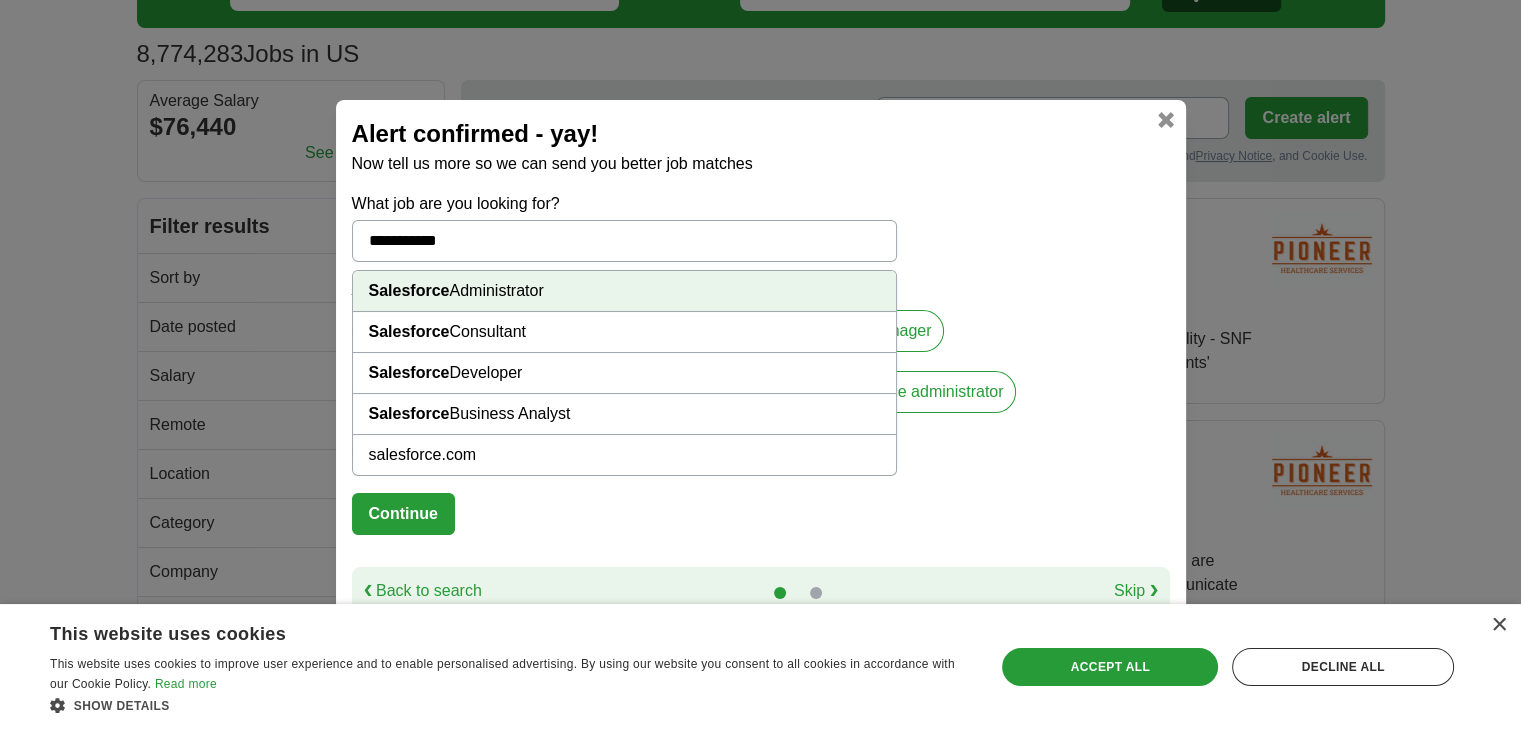 click on "Salesforce  Administrator" at bounding box center (624, 291) 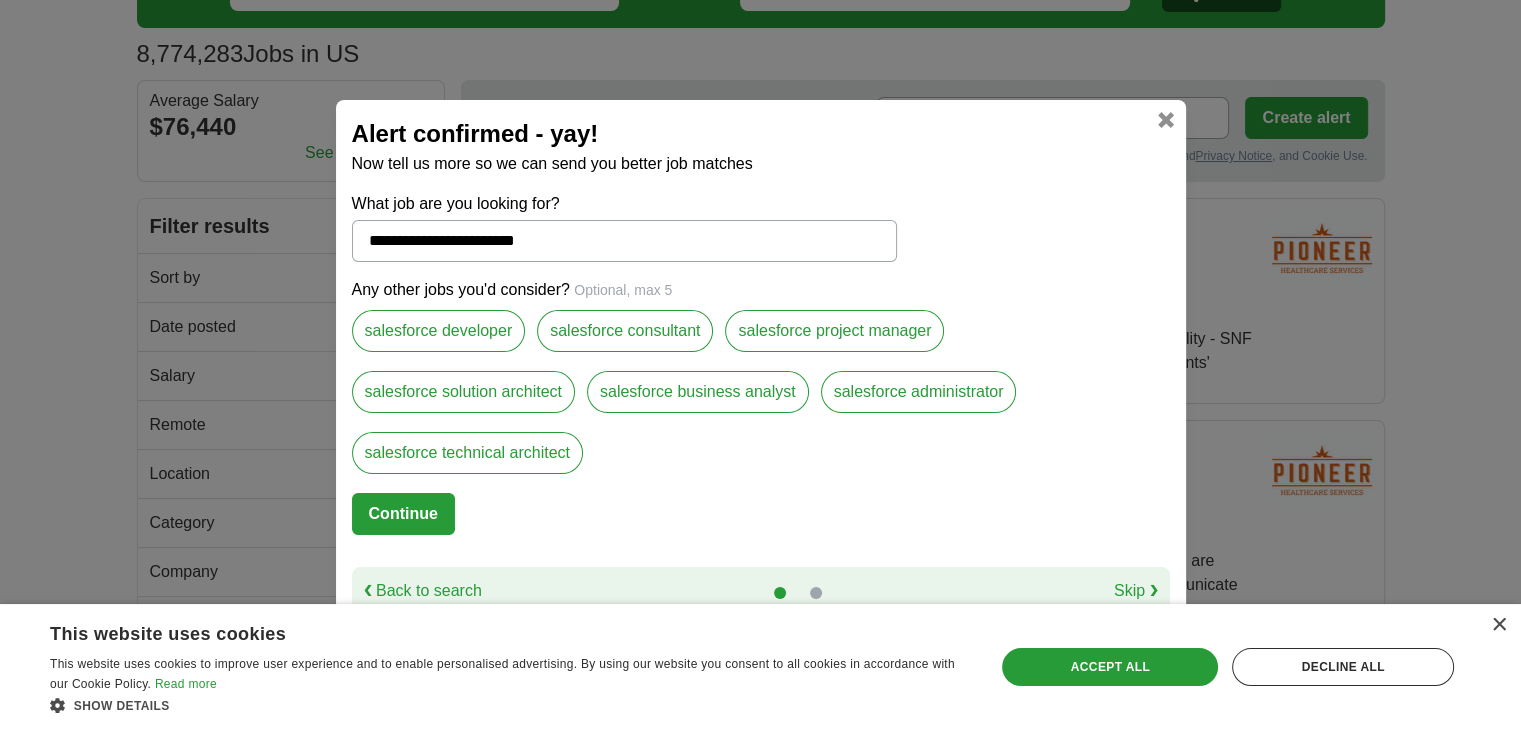 click on "**********" at bounding box center [624, 241] 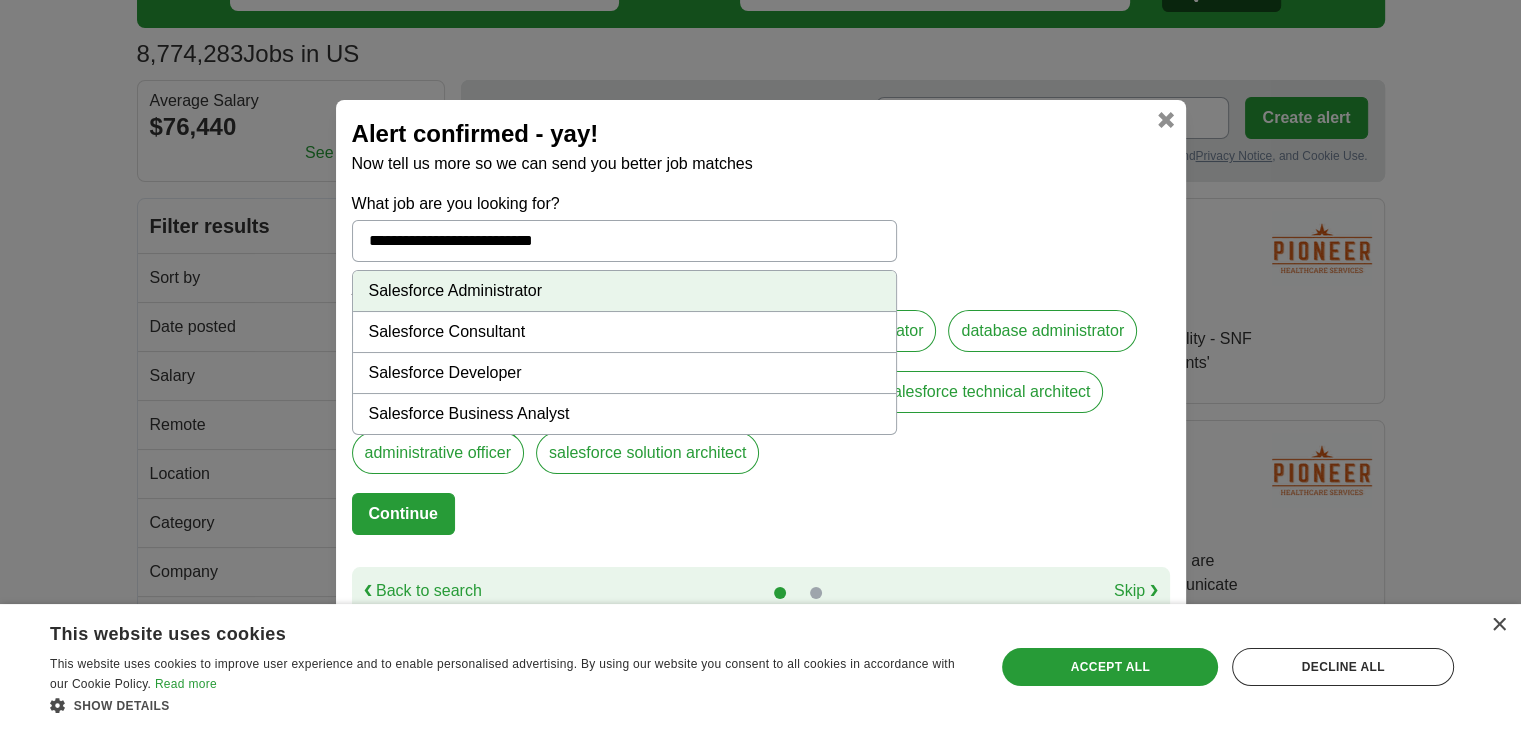 click on "Salesforce Developer" at bounding box center [624, 373] 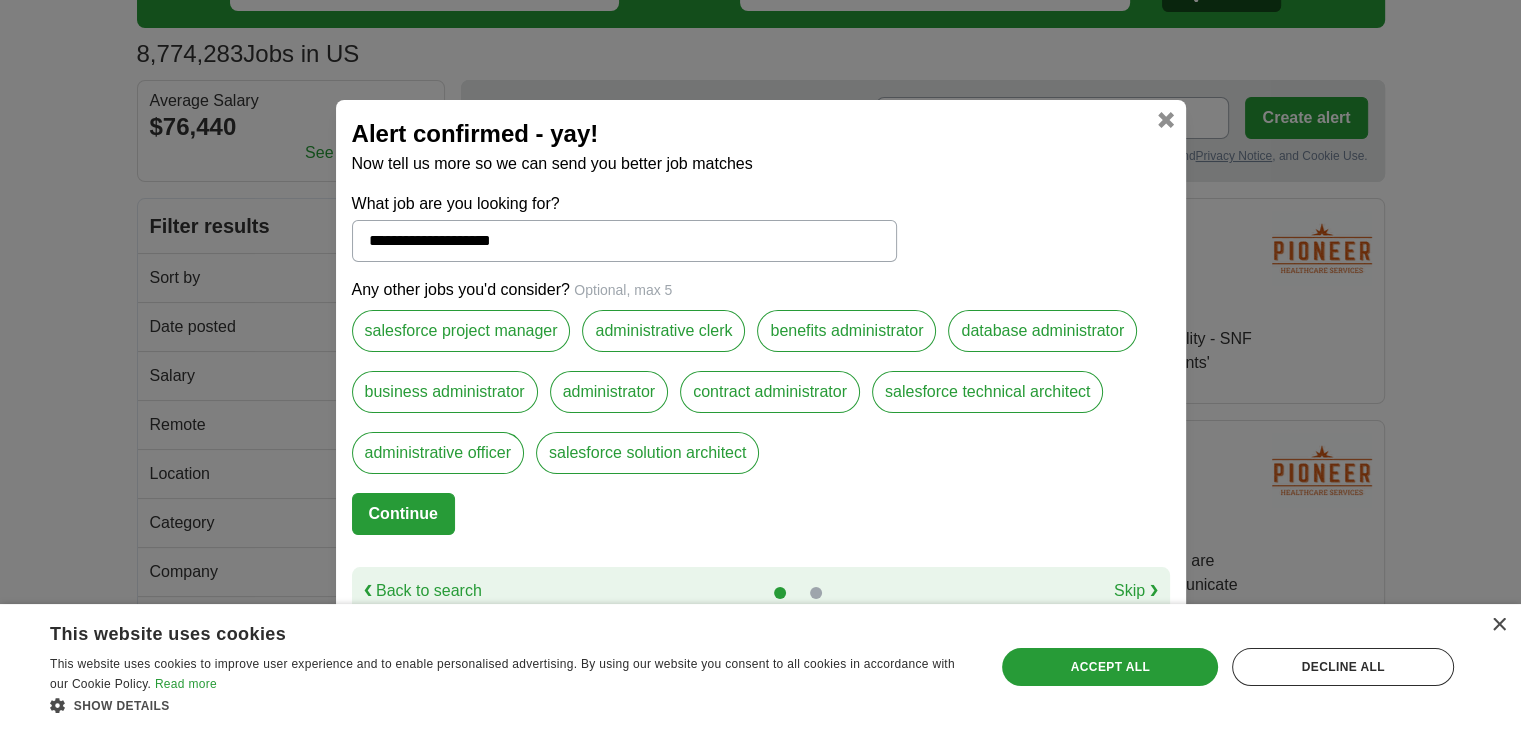 click on "**********" at bounding box center (624, 241) 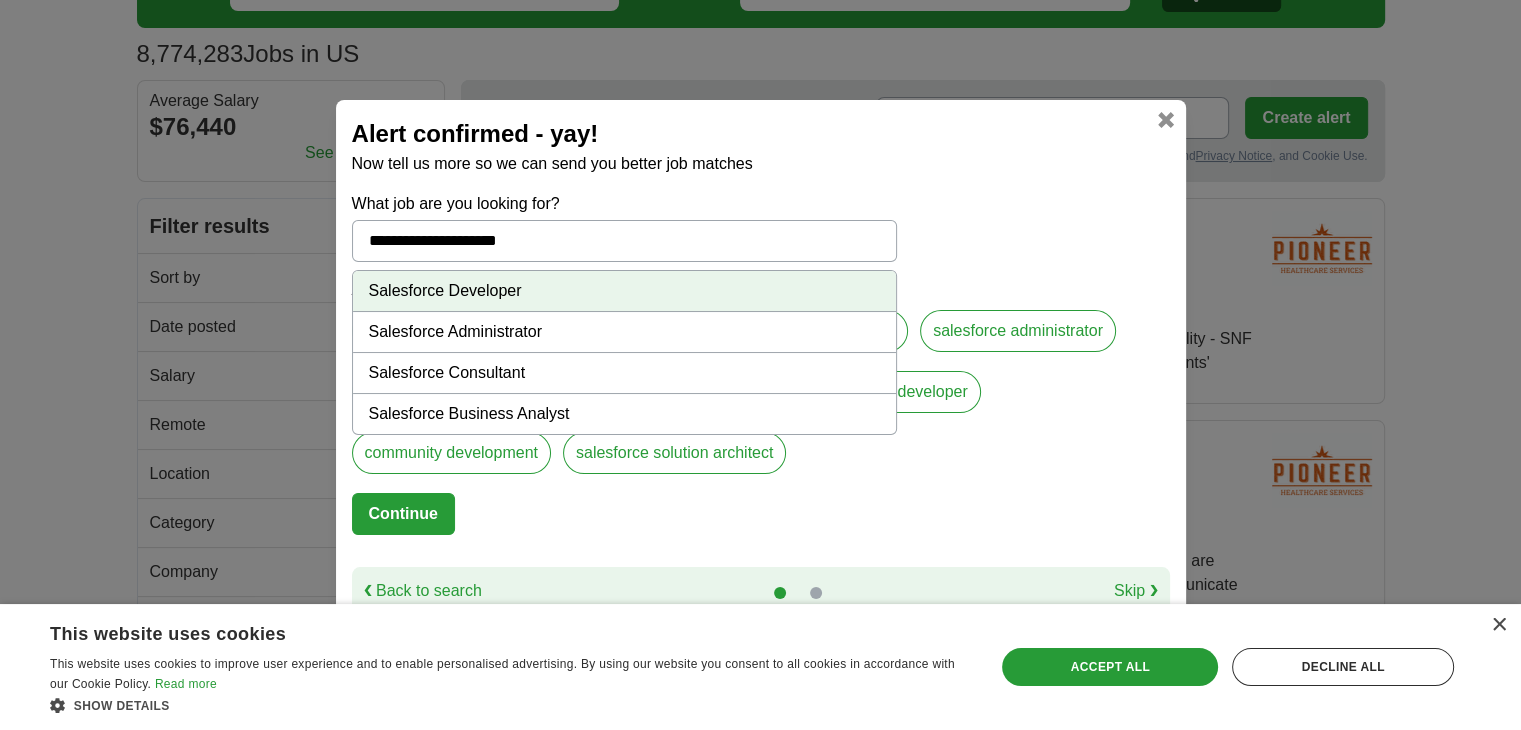 click on "Salesforce Administrator" at bounding box center (624, 332) 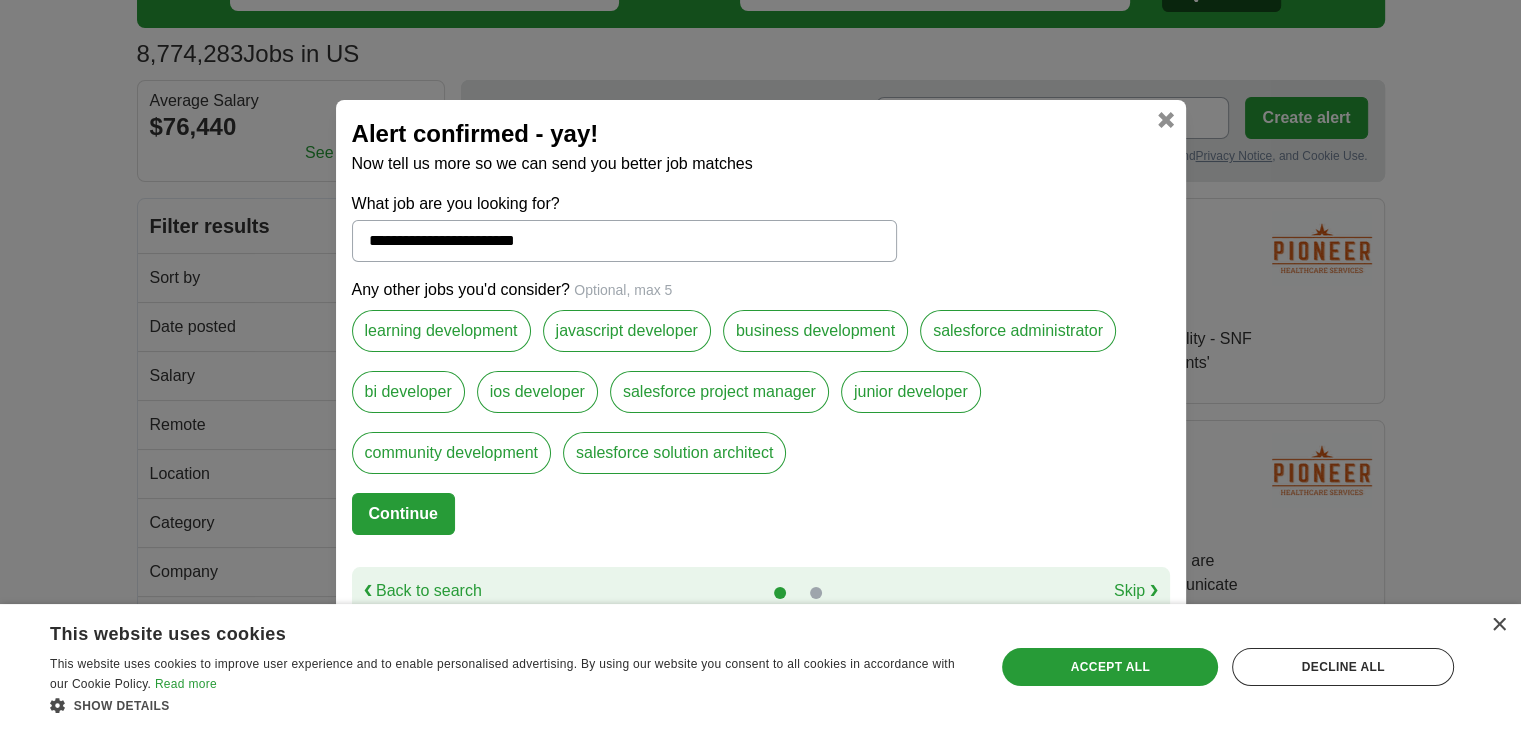 click on "**********" at bounding box center [624, 241] 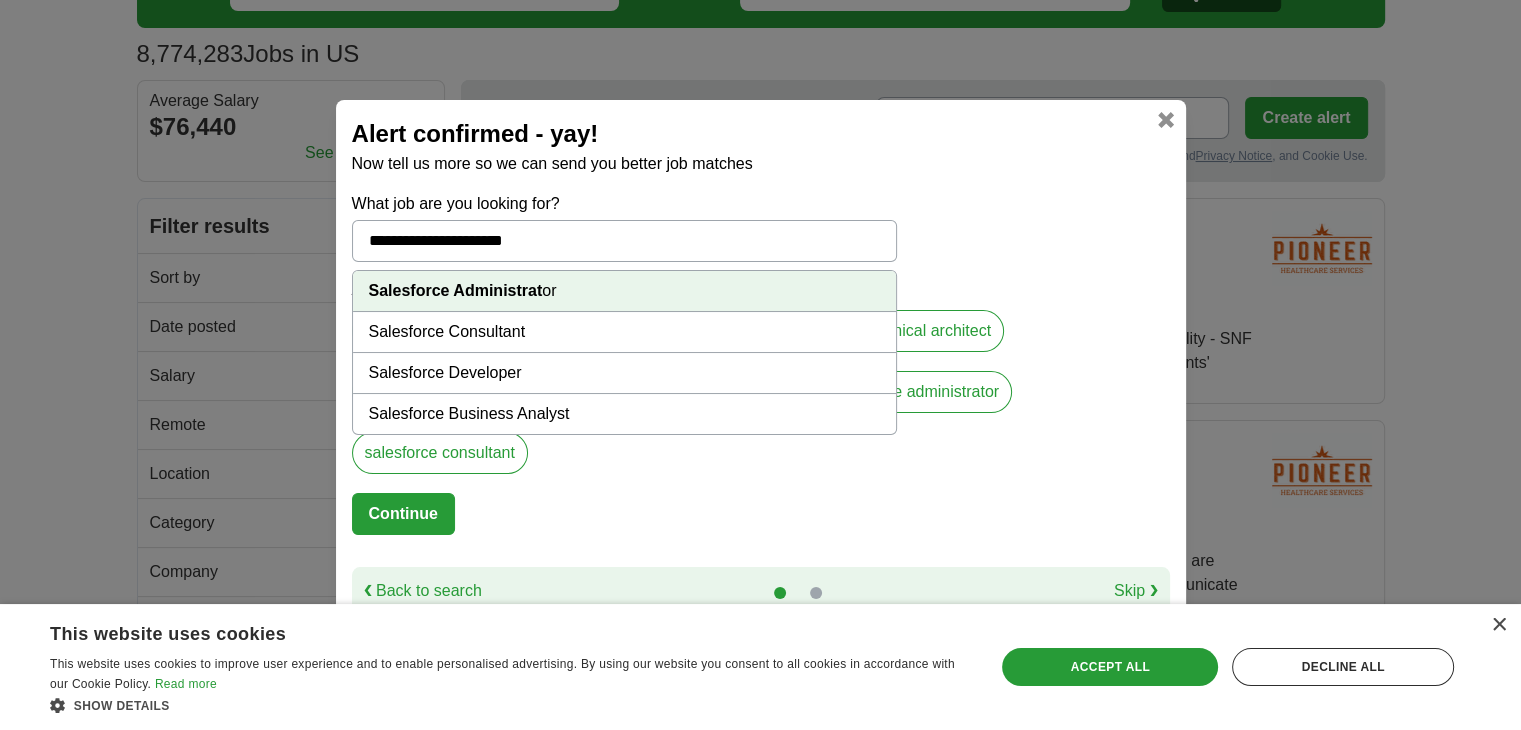 click on "Salesforce Consultant" at bounding box center [624, 332] 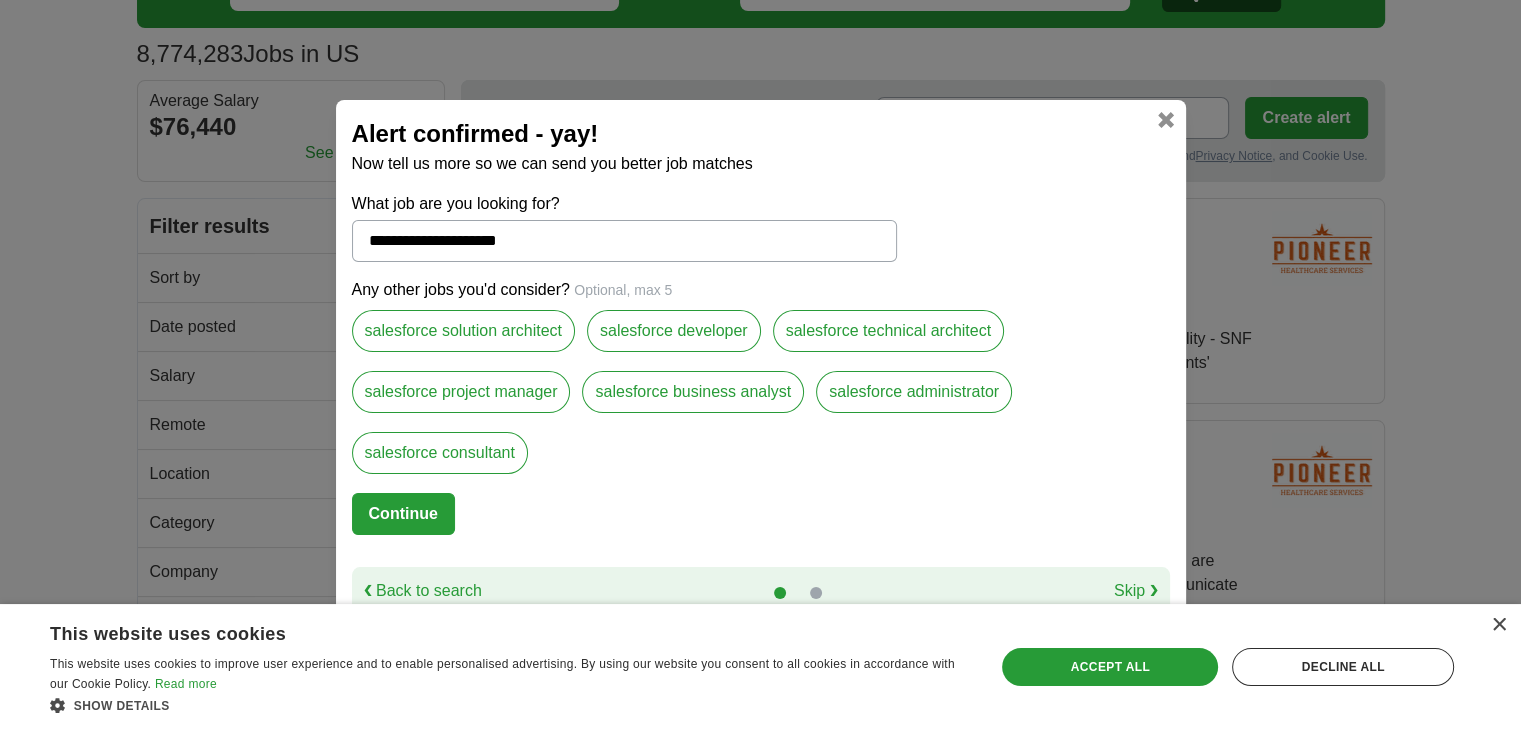 click on "**********" at bounding box center (624, 241) 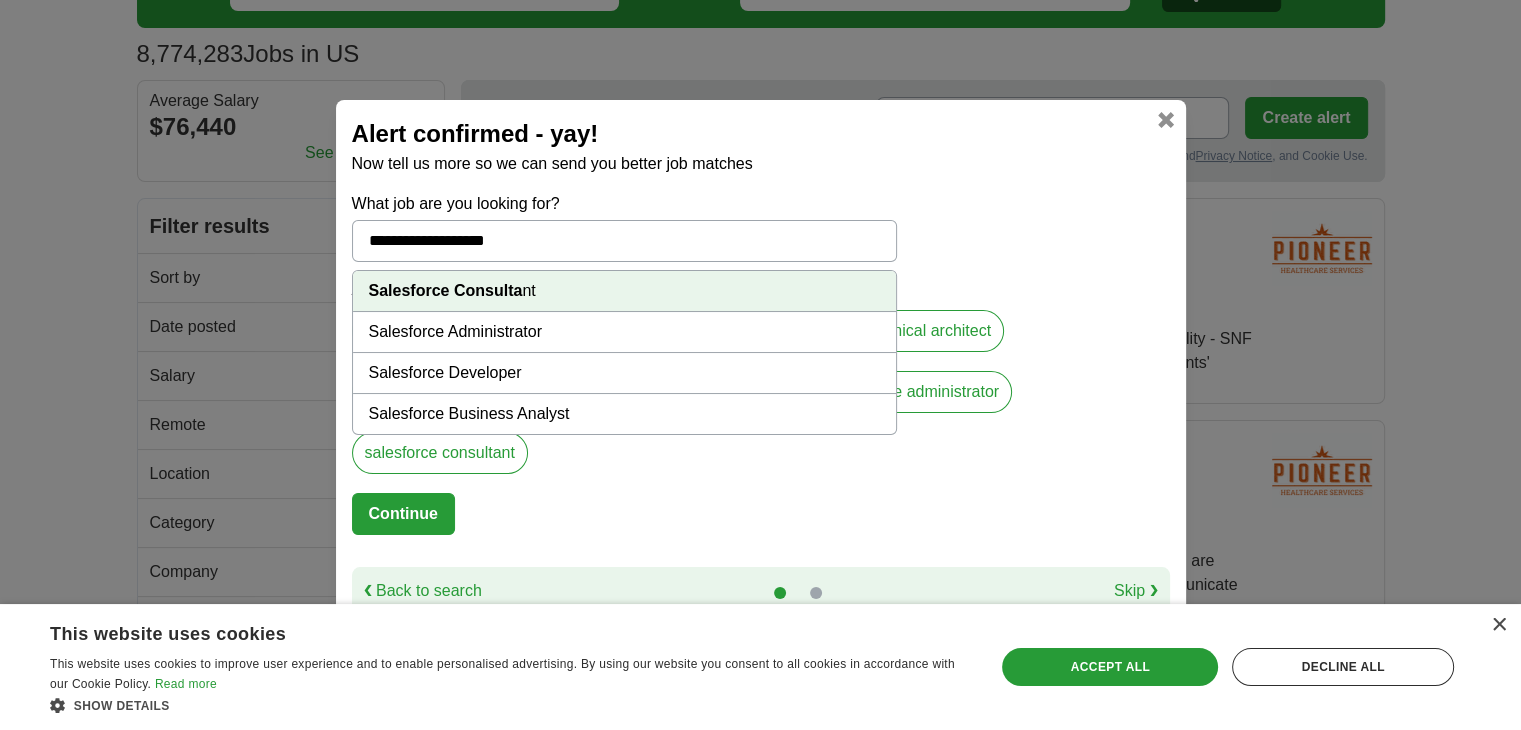 type on "**********" 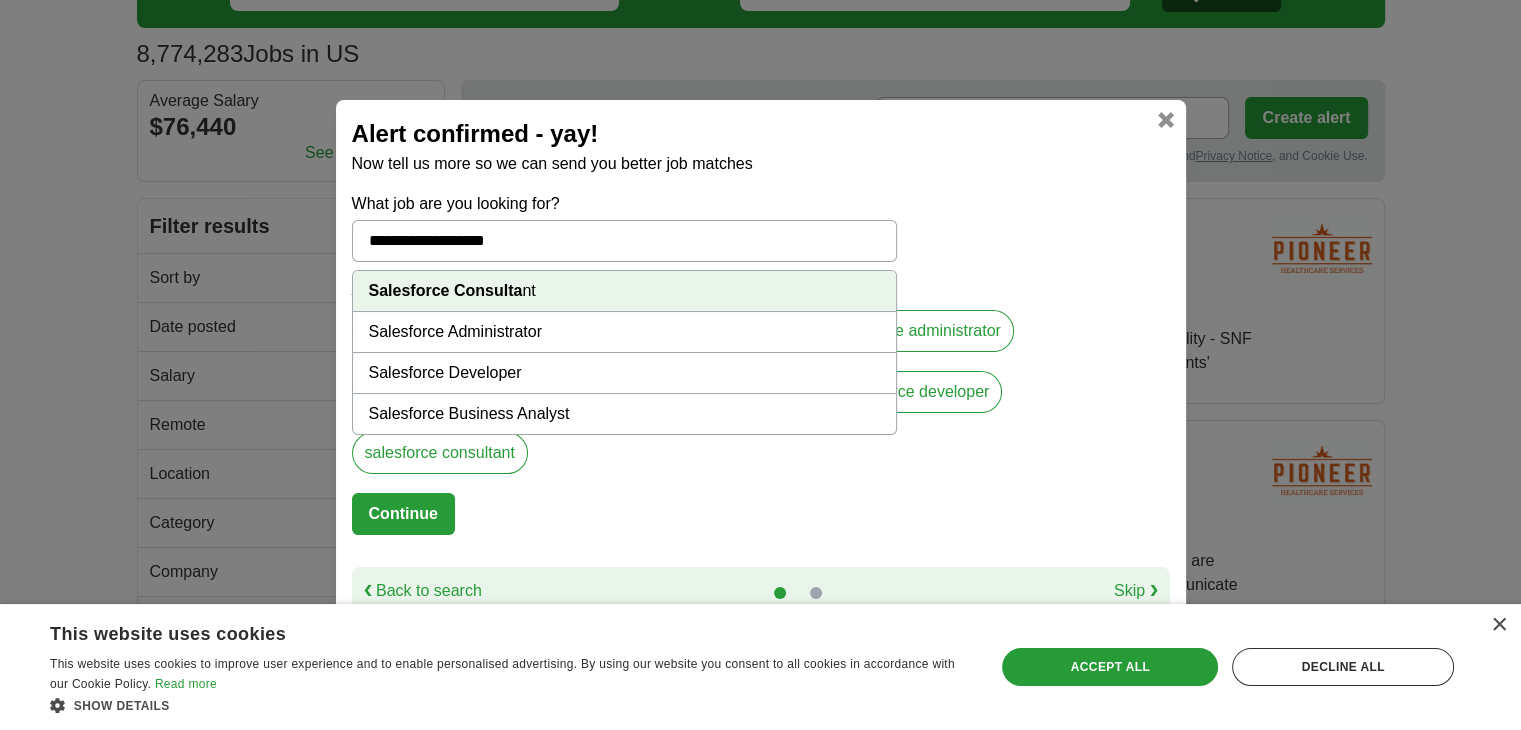 click on "Salesforce Developer" at bounding box center [624, 373] 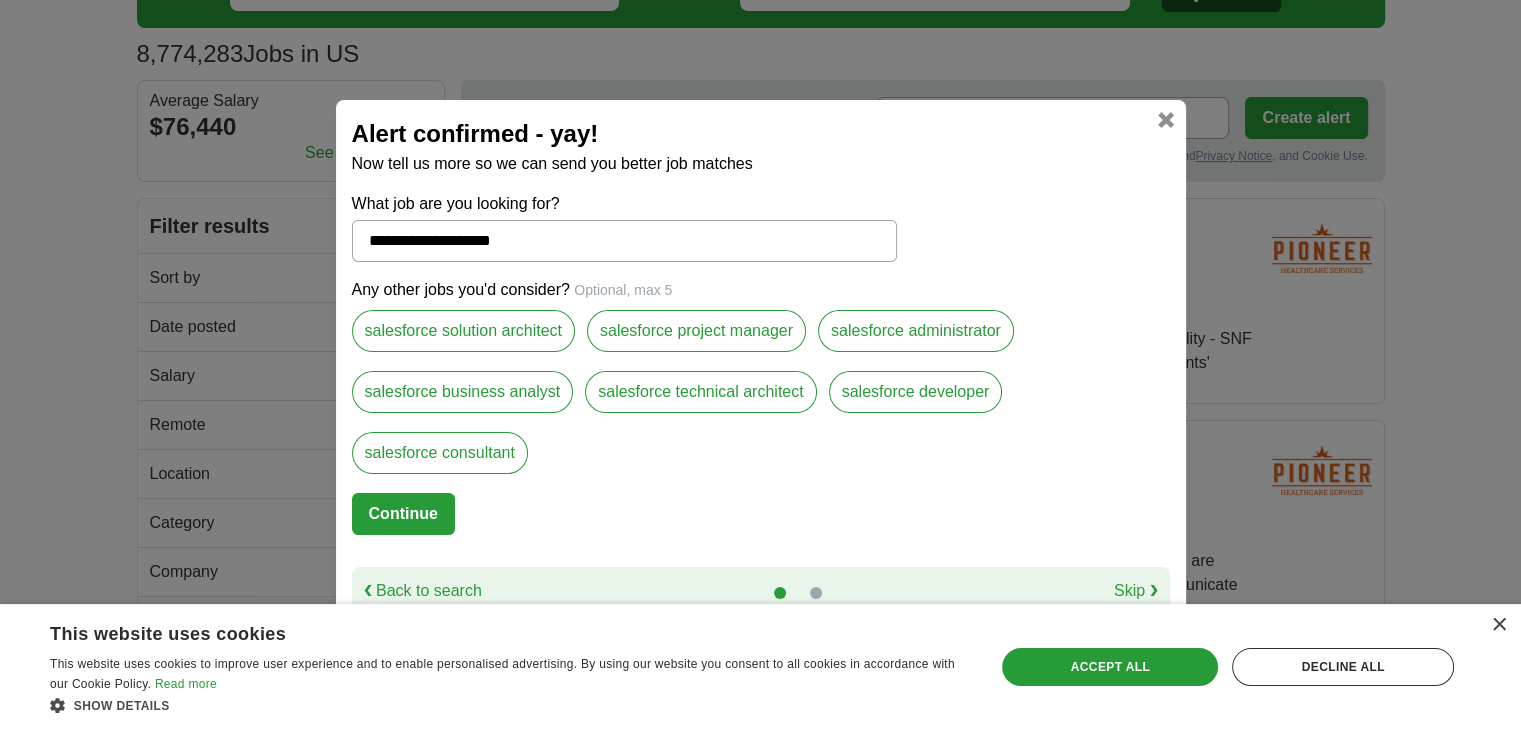 click on "salesforce business analyst" at bounding box center [463, 392] 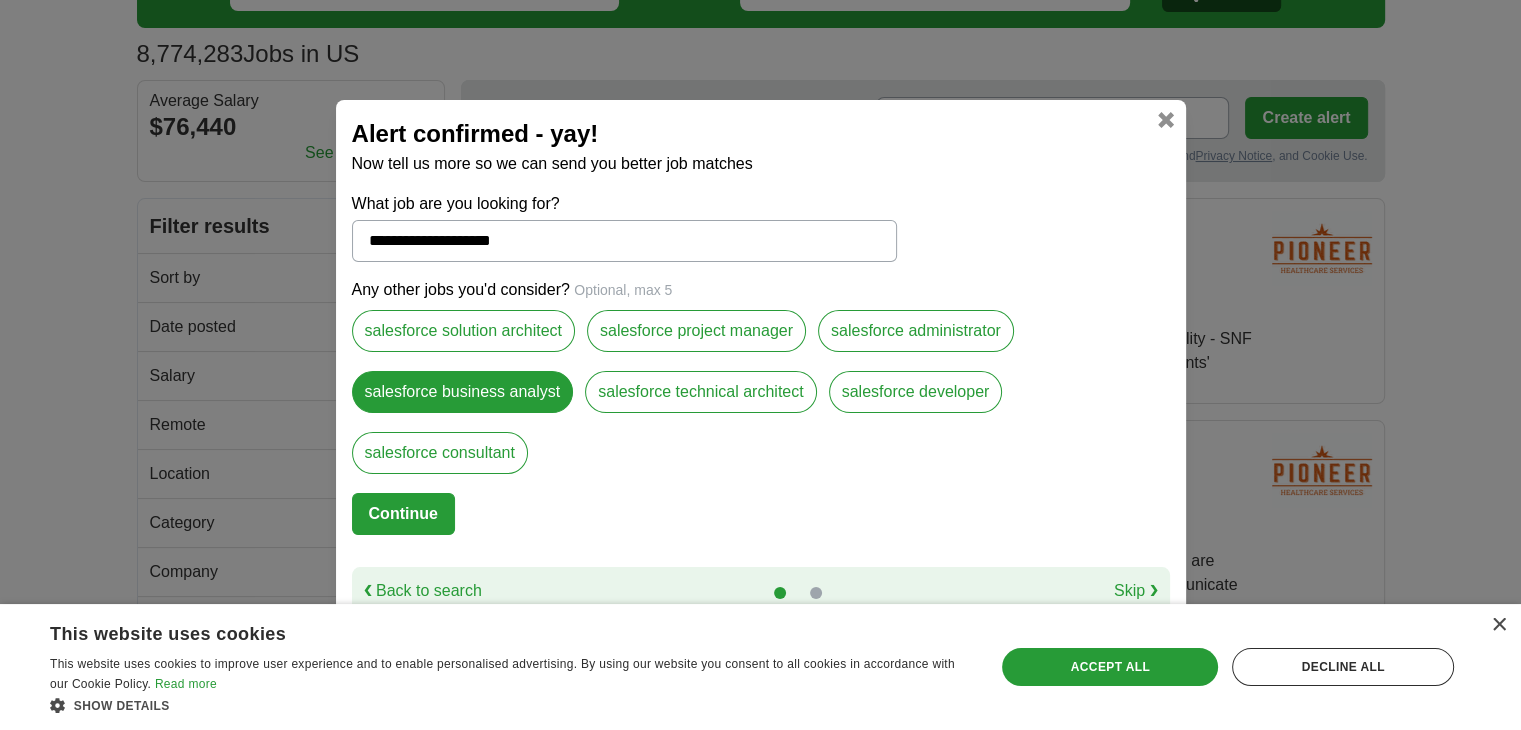 click on "salesforce solution architect" at bounding box center (463, 331) 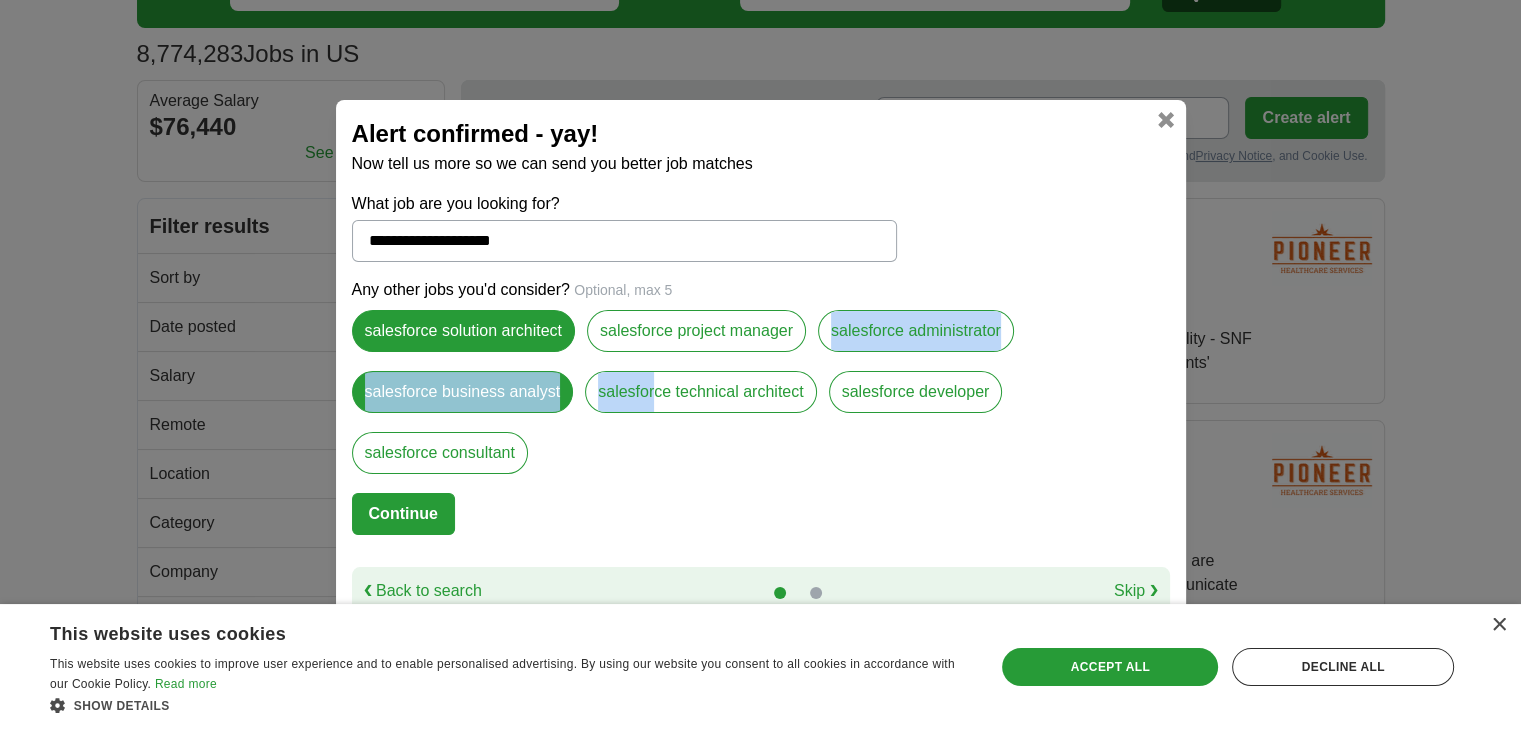 drag, startPoint x: 645, startPoint y: 356, endPoint x: 656, endPoint y: 391, distance: 36.687874 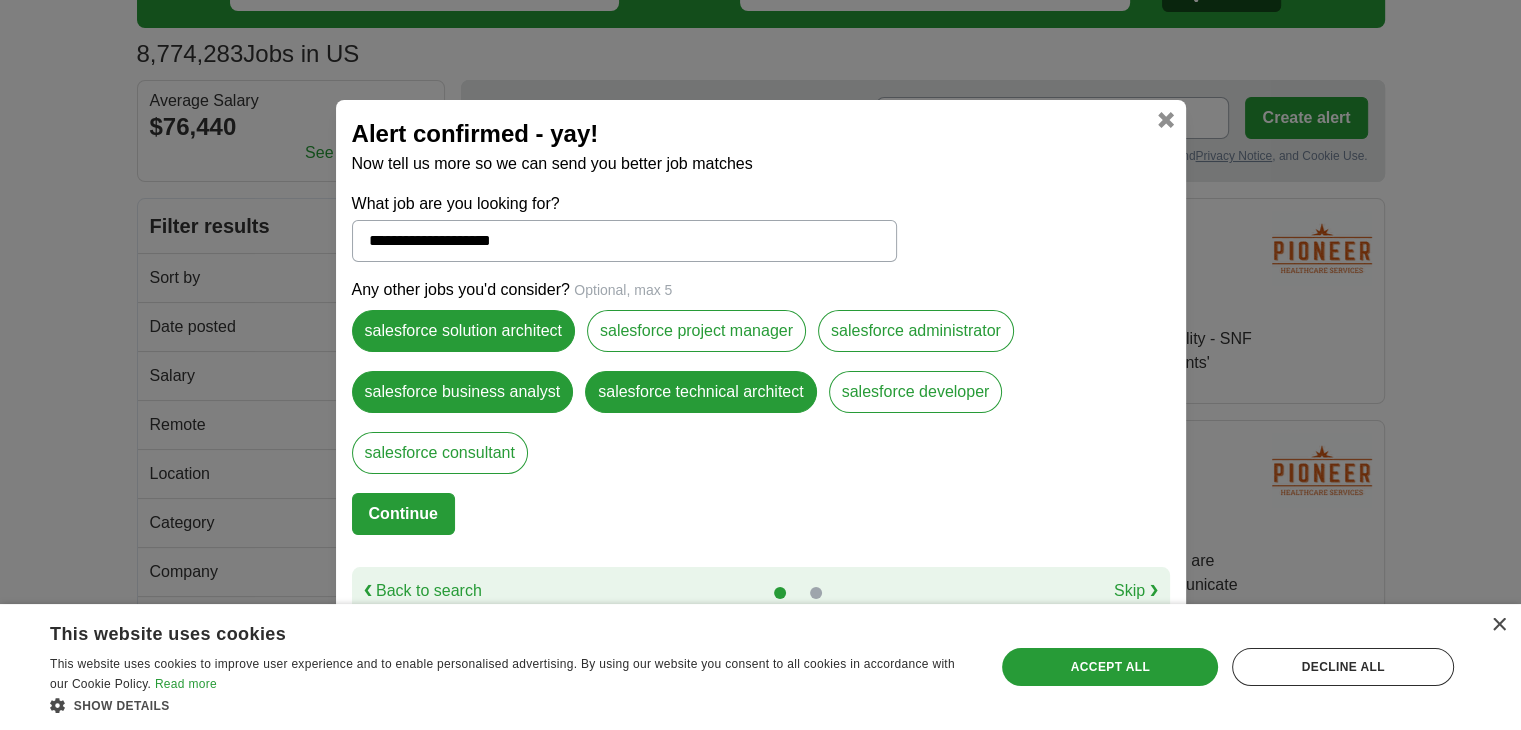 click on "salesforce developer" at bounding box center [916, 392] 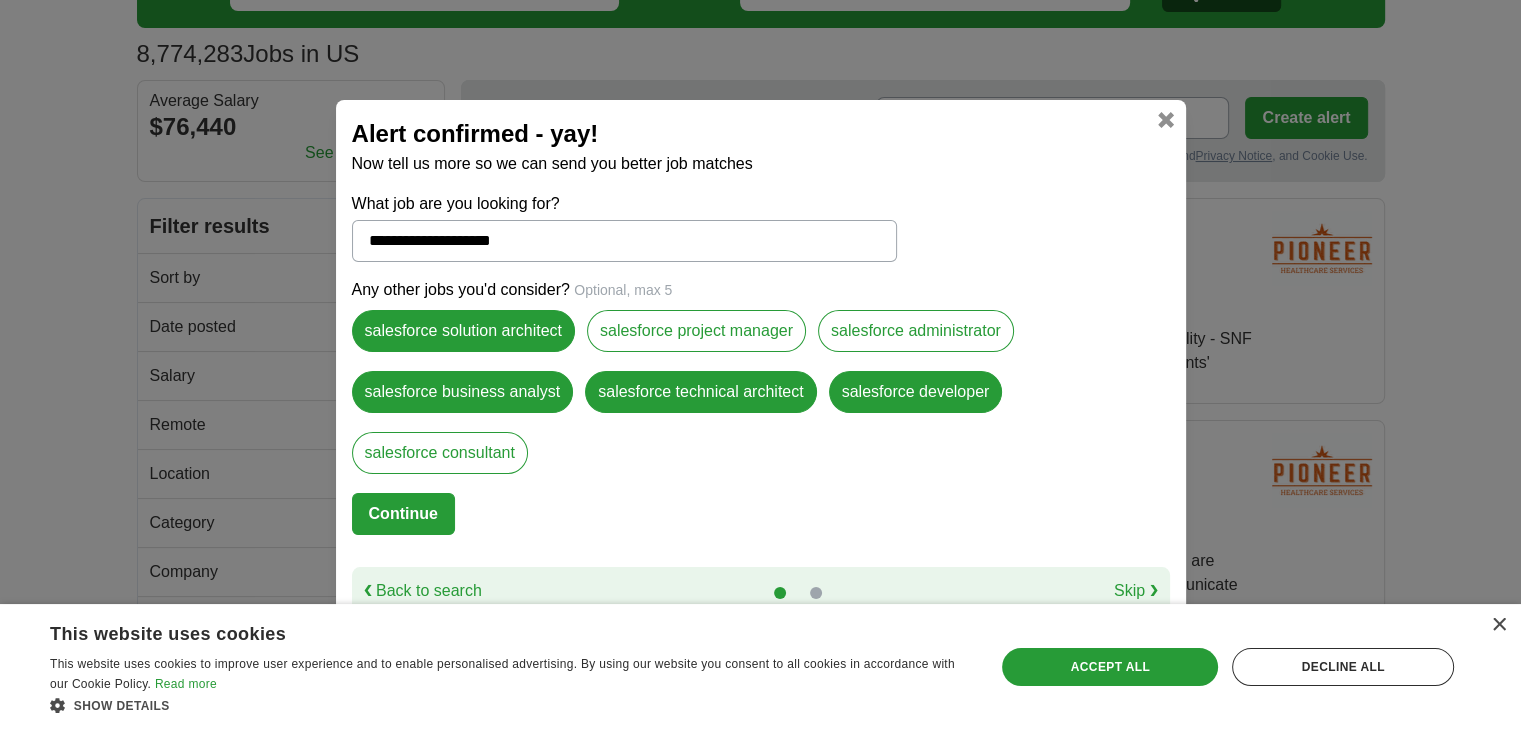 click on "salesforce technical architect" at bounding box center (700, 392) 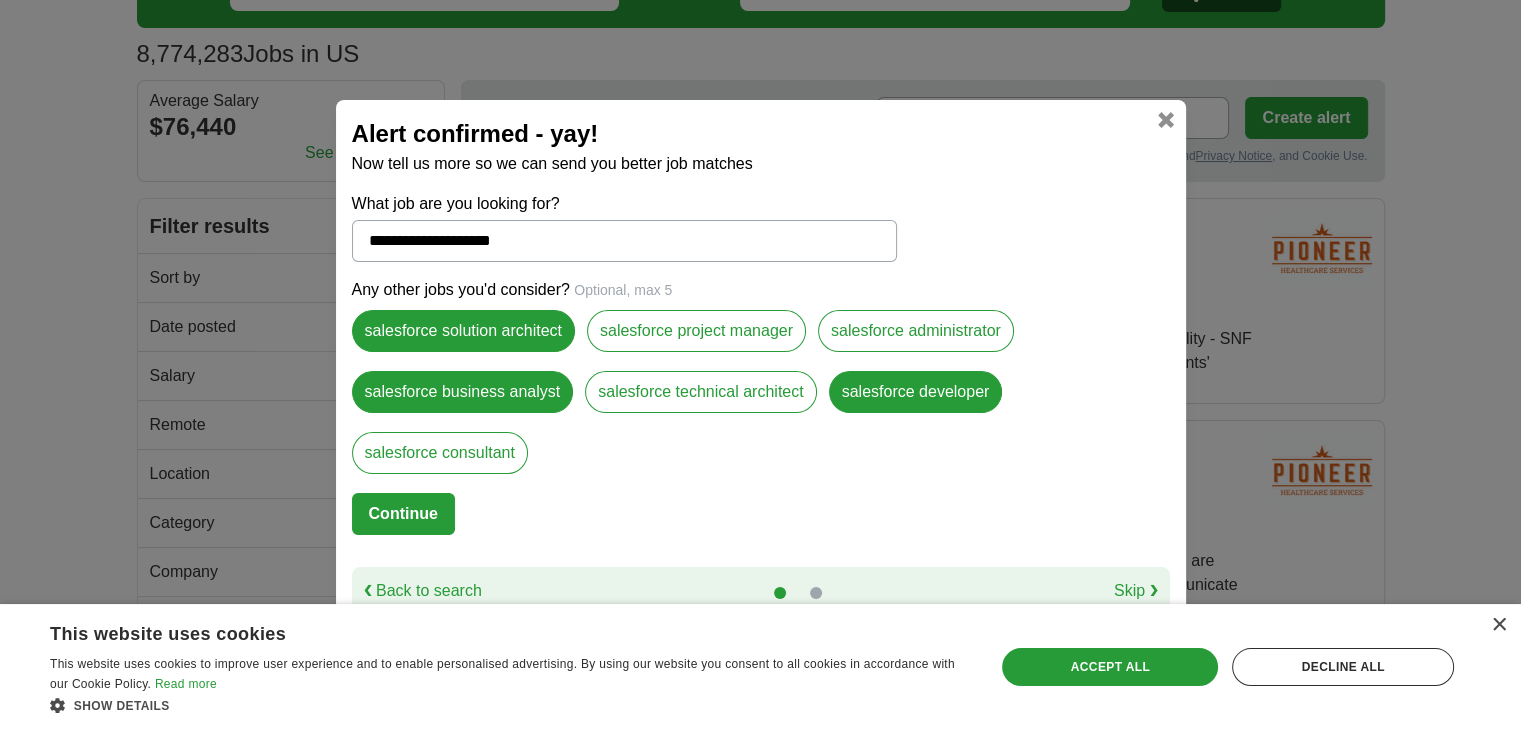 click on "salesforce business analyst" at bounding box center [463, 392] 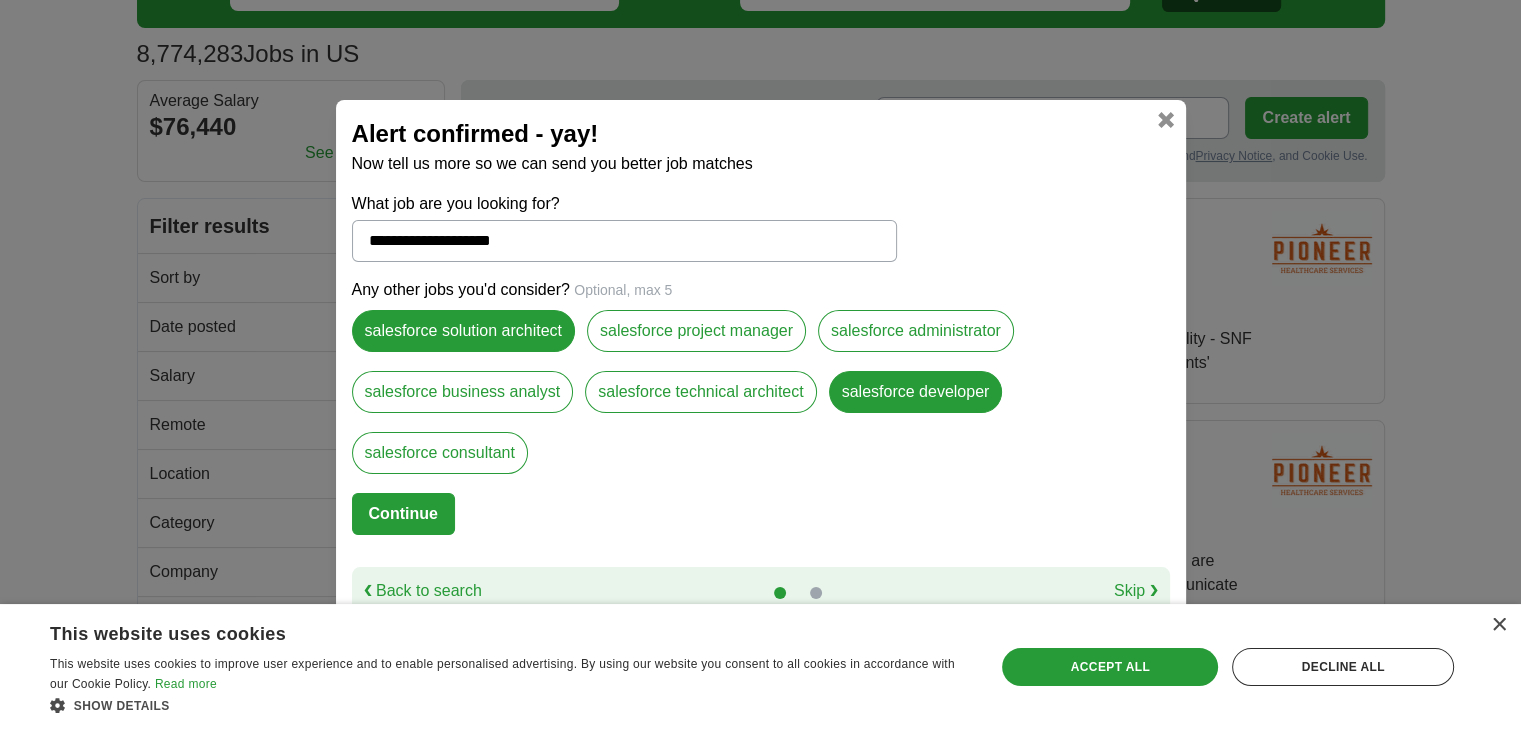 click on "salesforce solution architect" at bounding box center [463, 331] 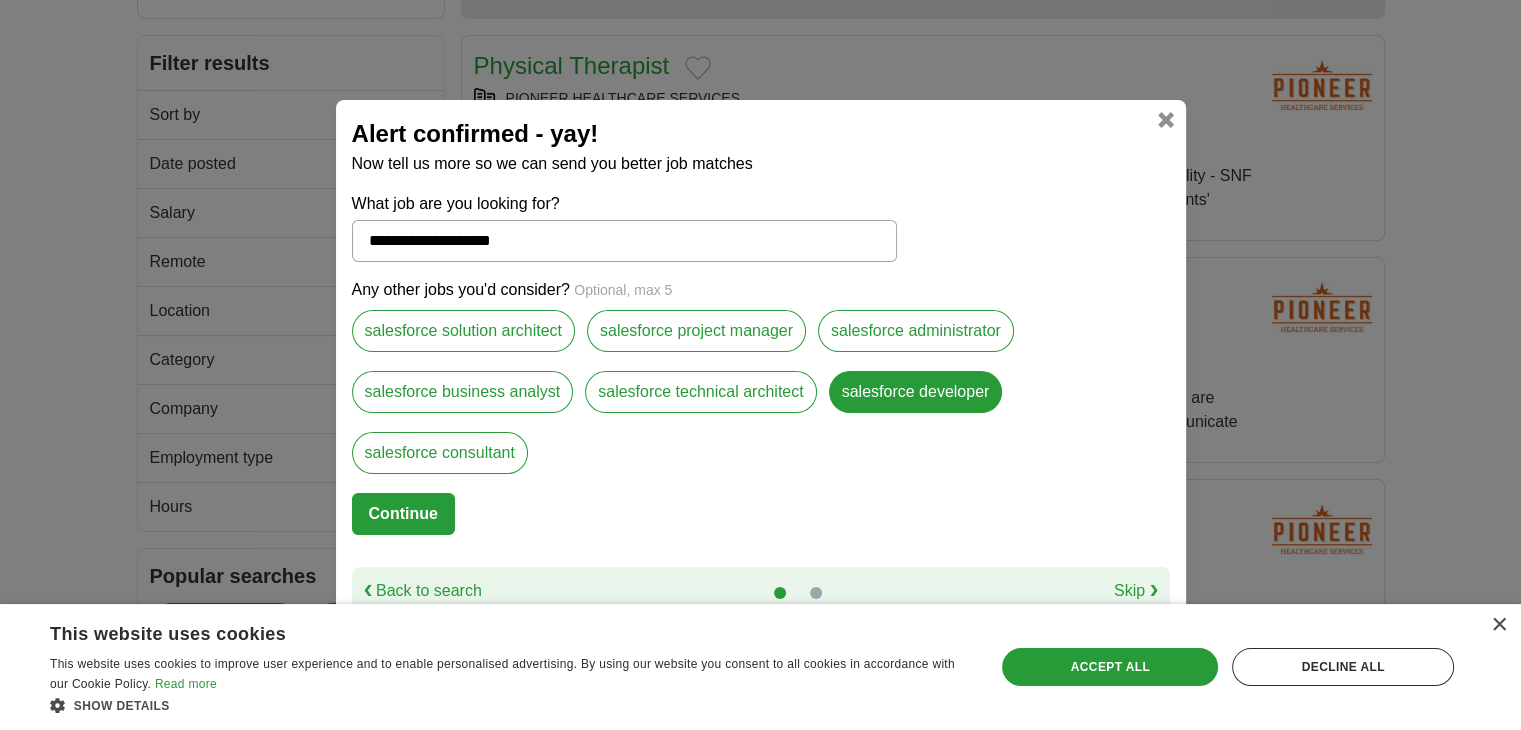 scroll, scrollTop: 271, scrollLeft: 0, axis: vertical 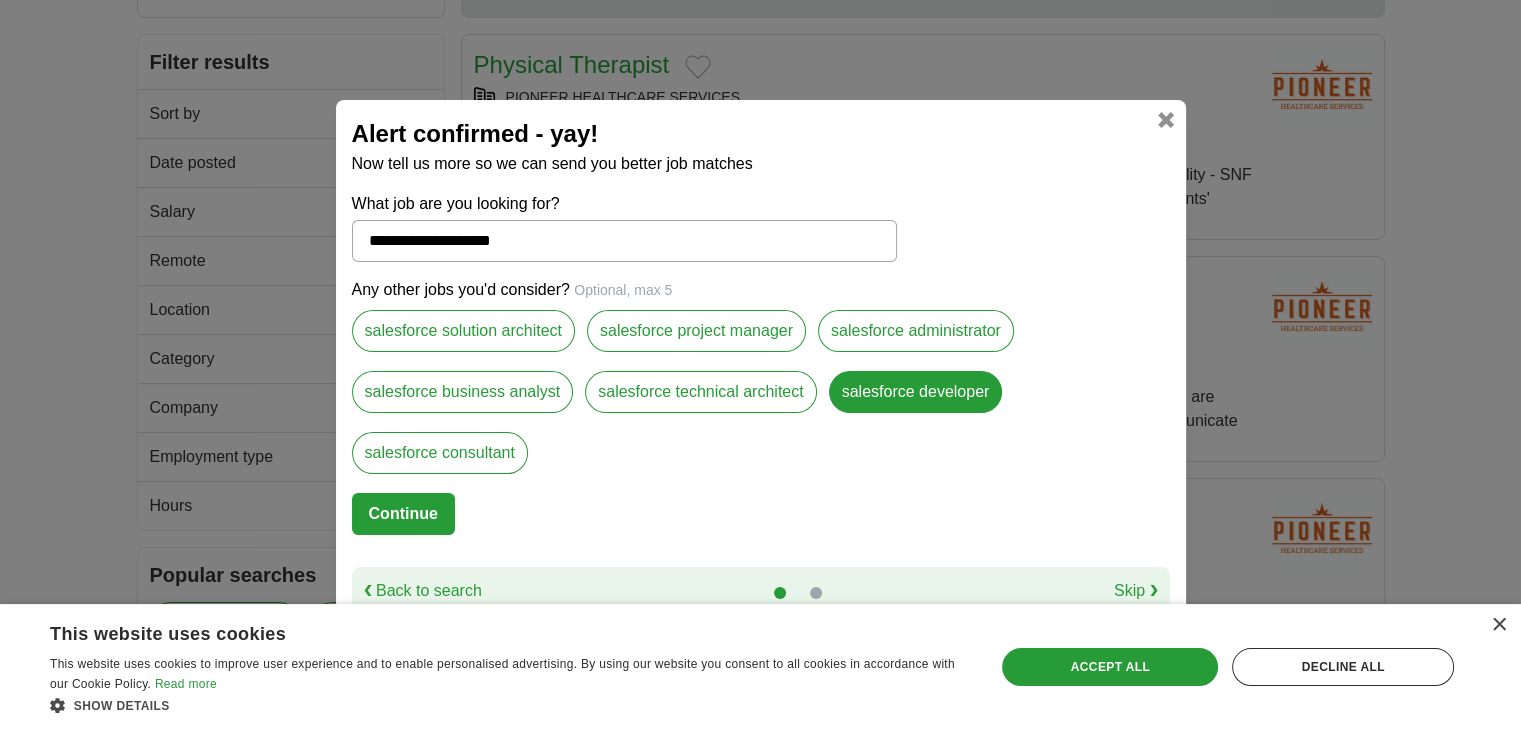 click on "Continue" at bounding box center [403, 514] 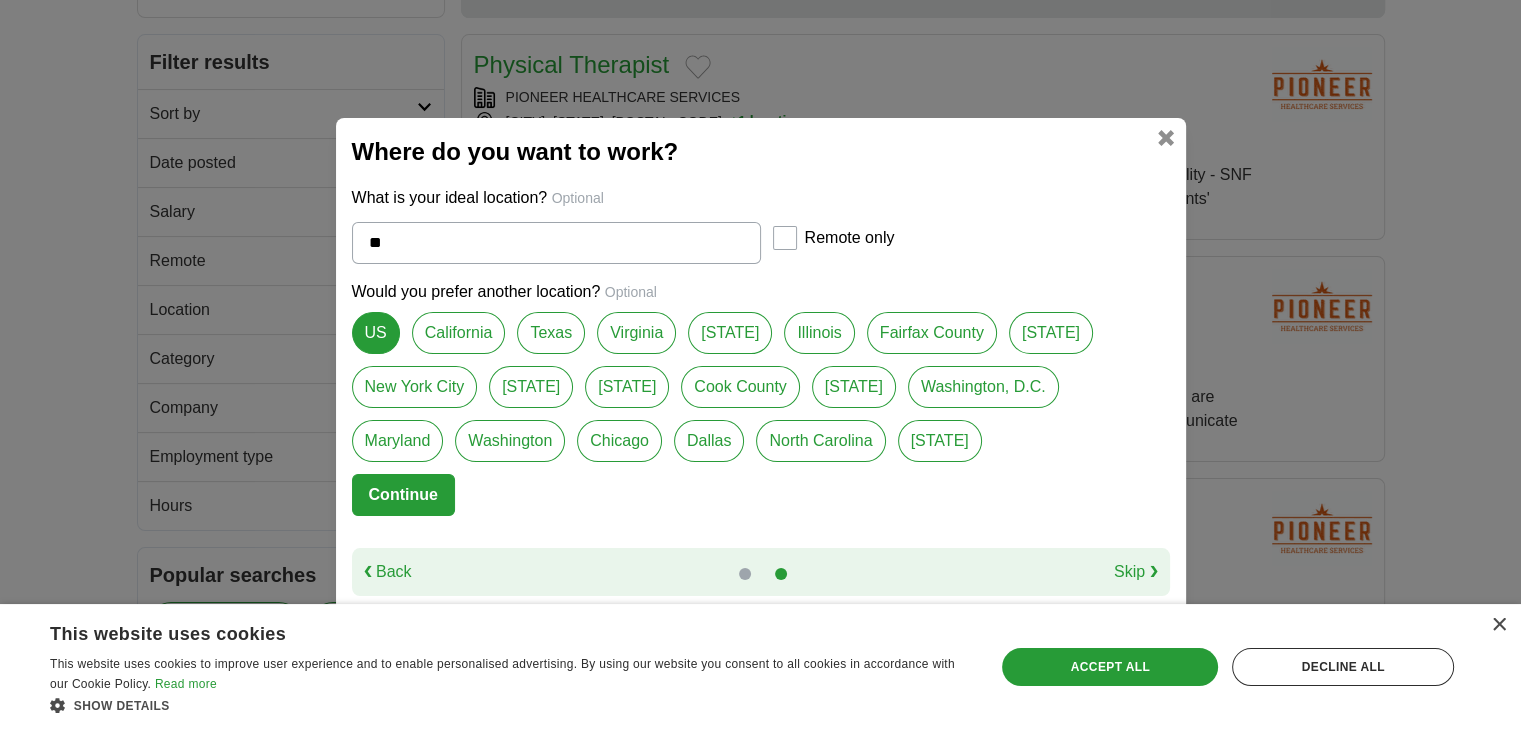 click on "Texas" at bounding box center [551, 333] 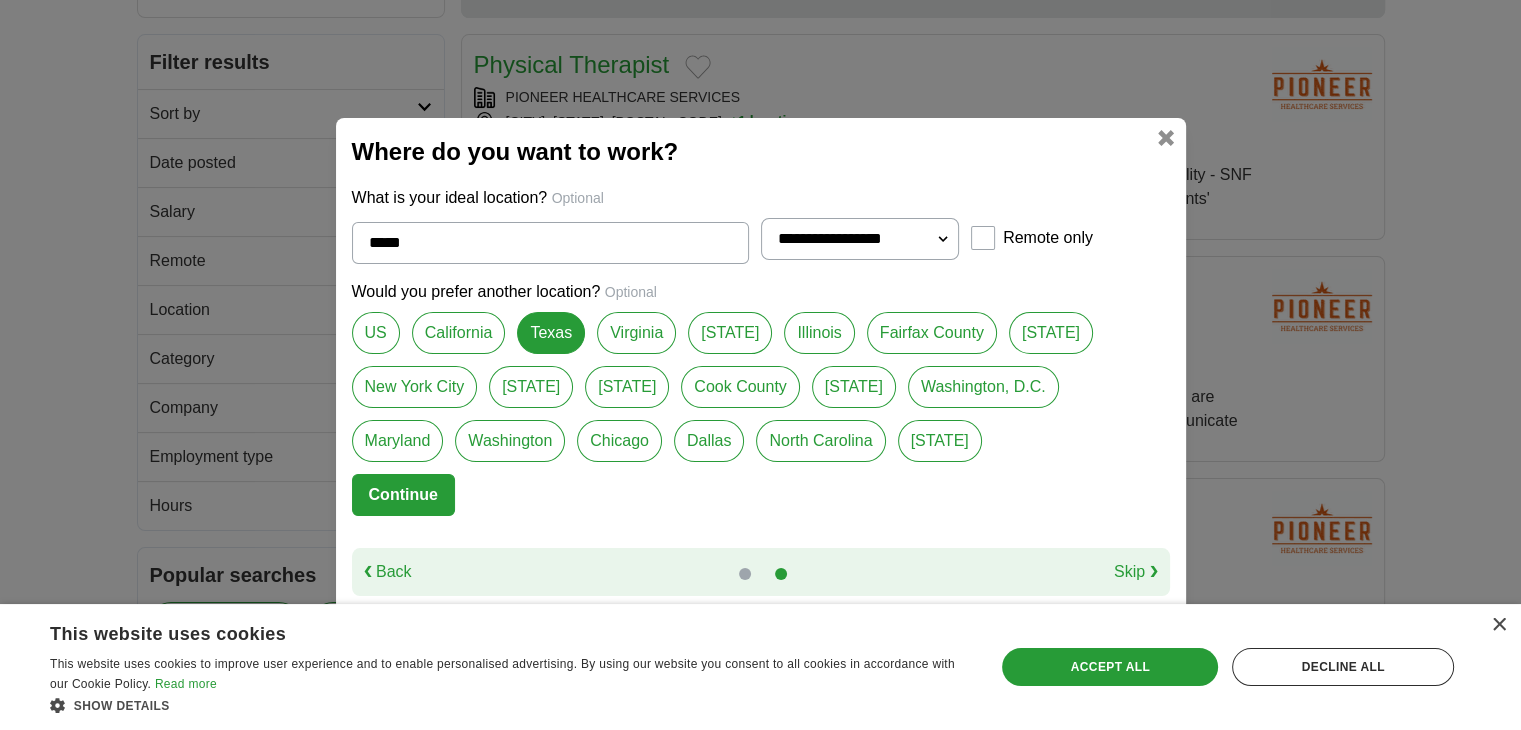 click on "US" at bounding box center [376, 333] 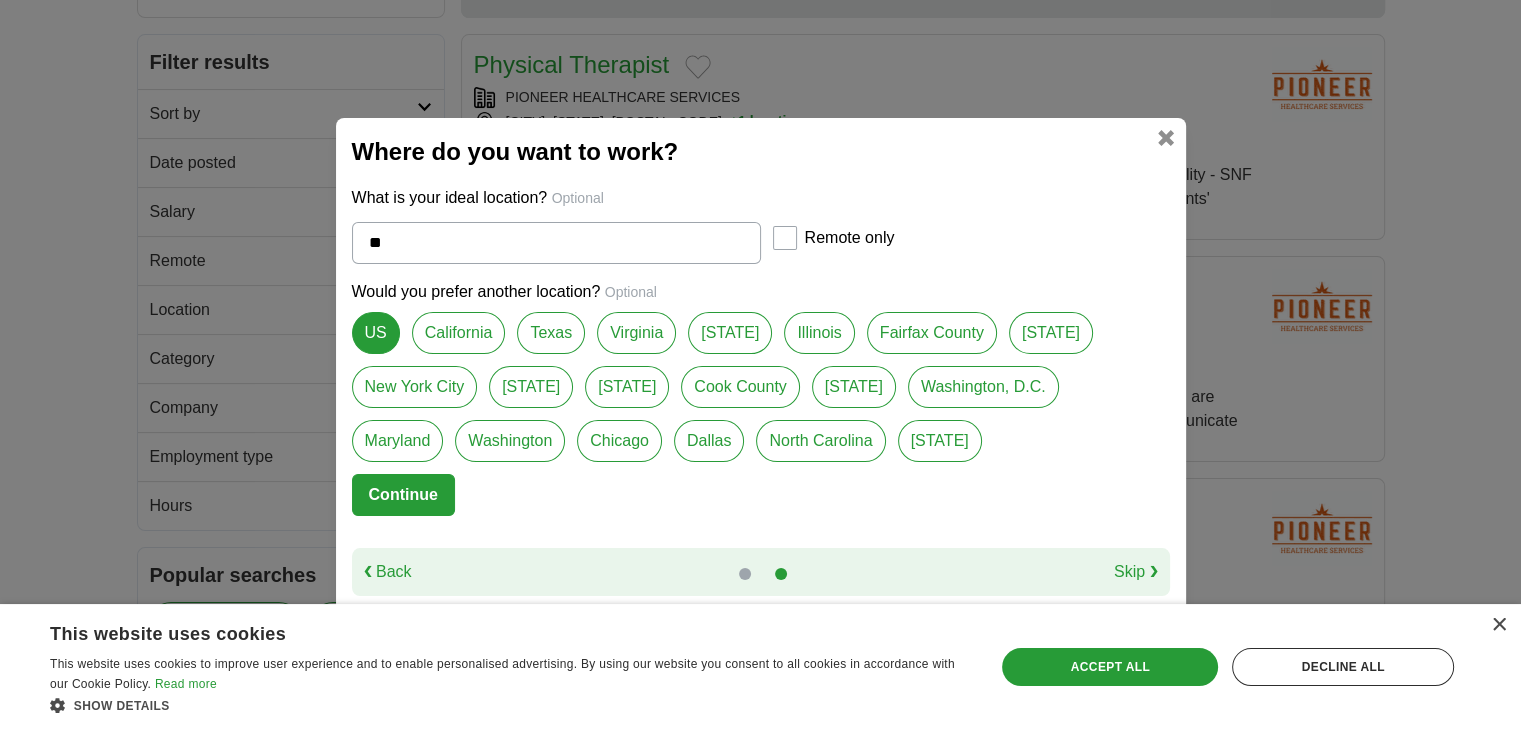 click on "Continue" at bounding box center [403, 495] 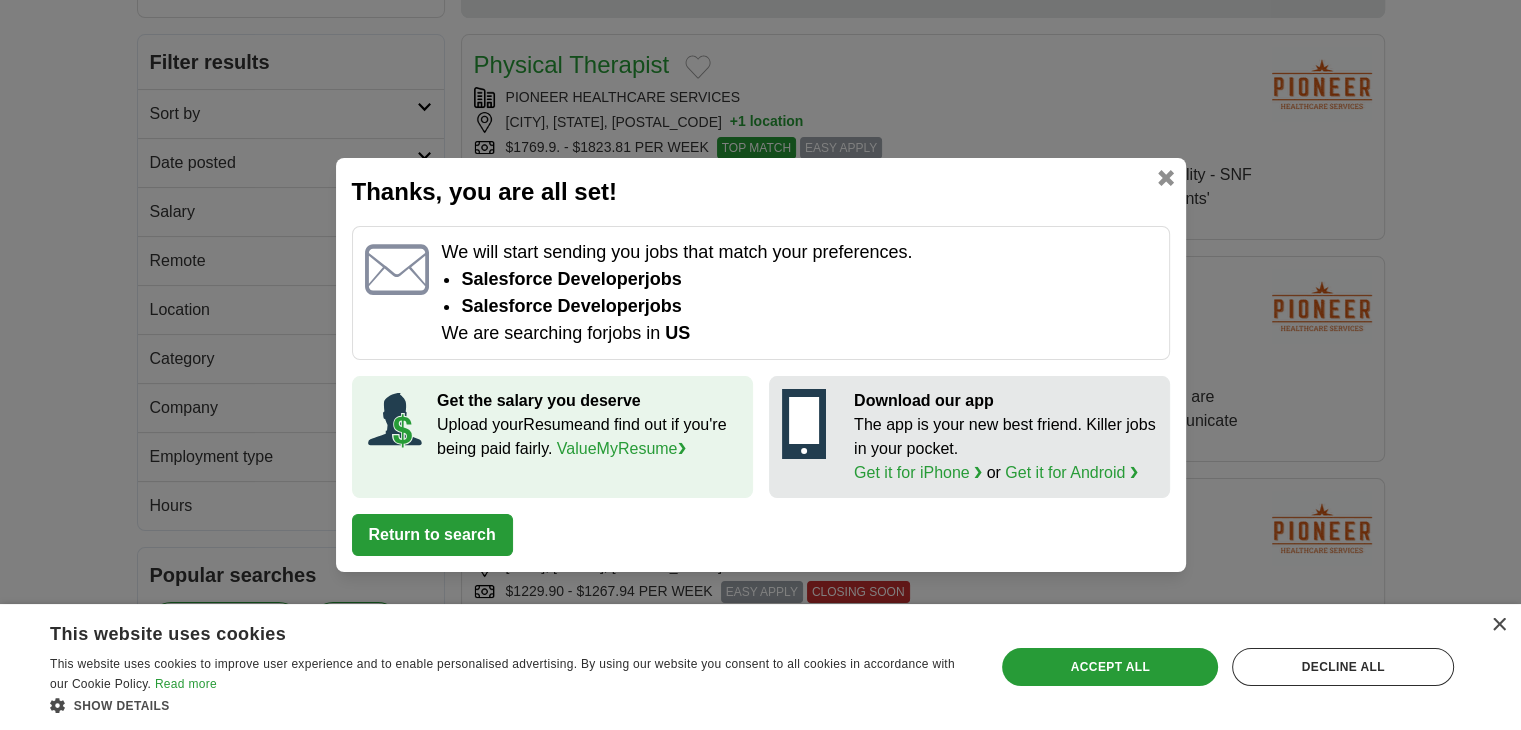 click on "Return to search" at bounding box center [432, 535] 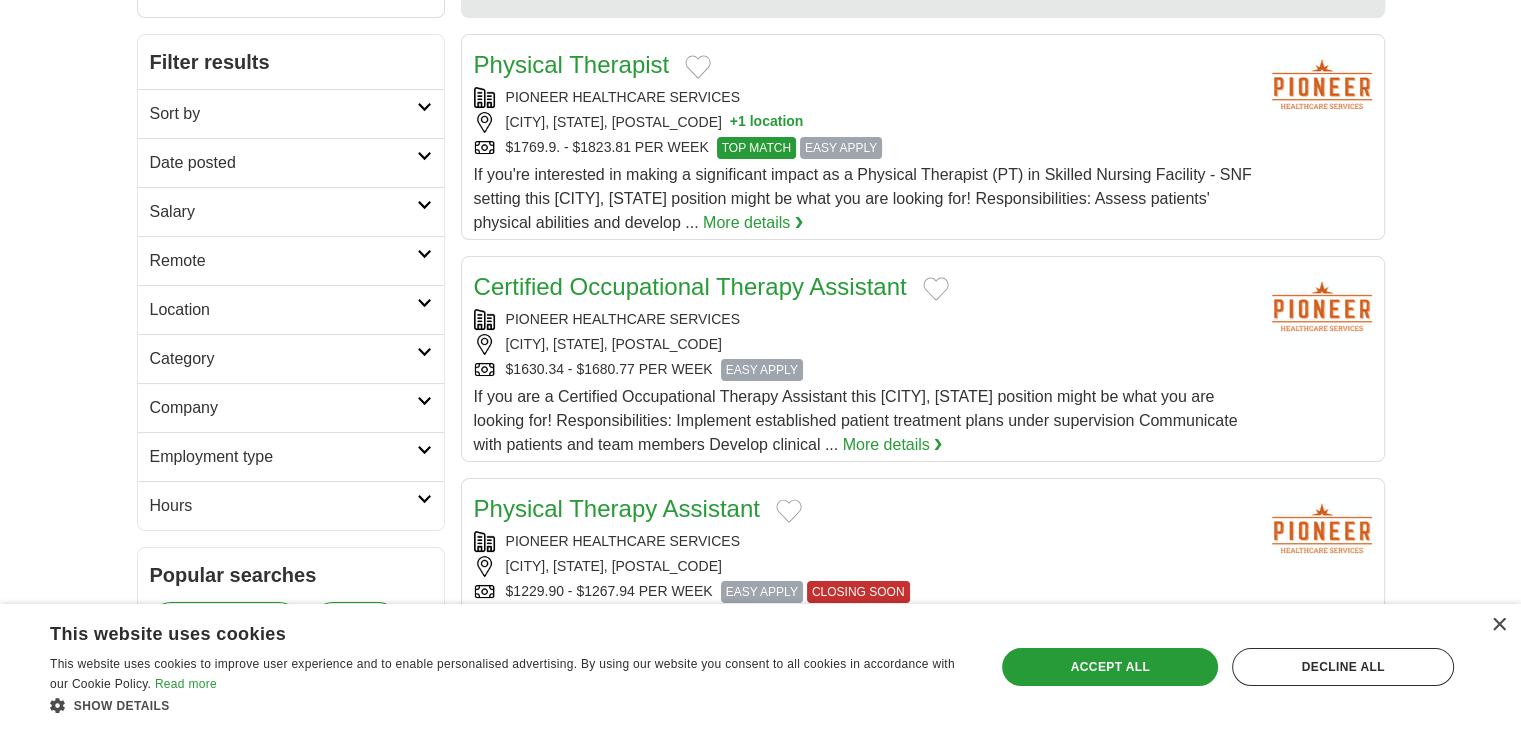 scroll, scrollTop: 0, scrollLeft: 0, axis: both 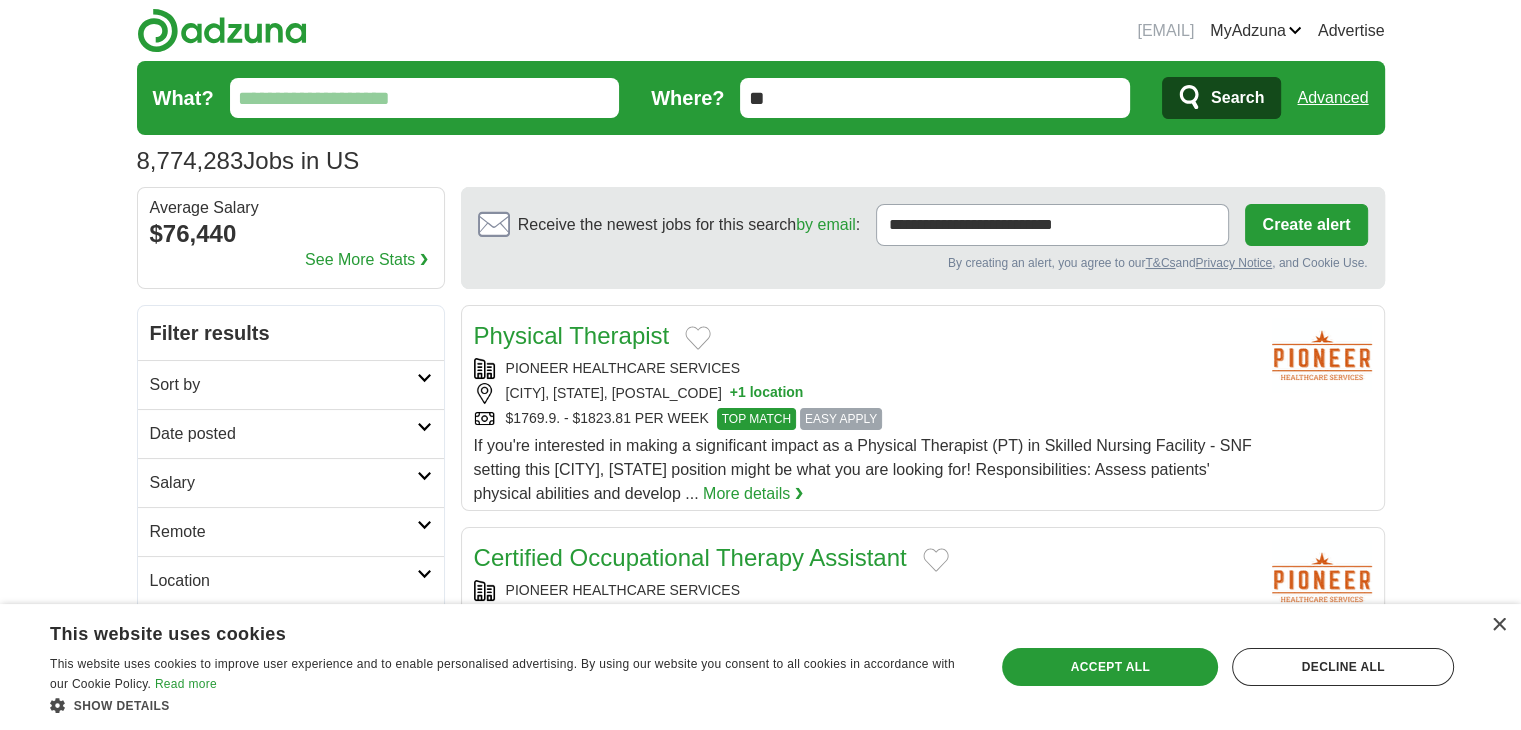 click on "Sort by" at bounding box center (283, 385) 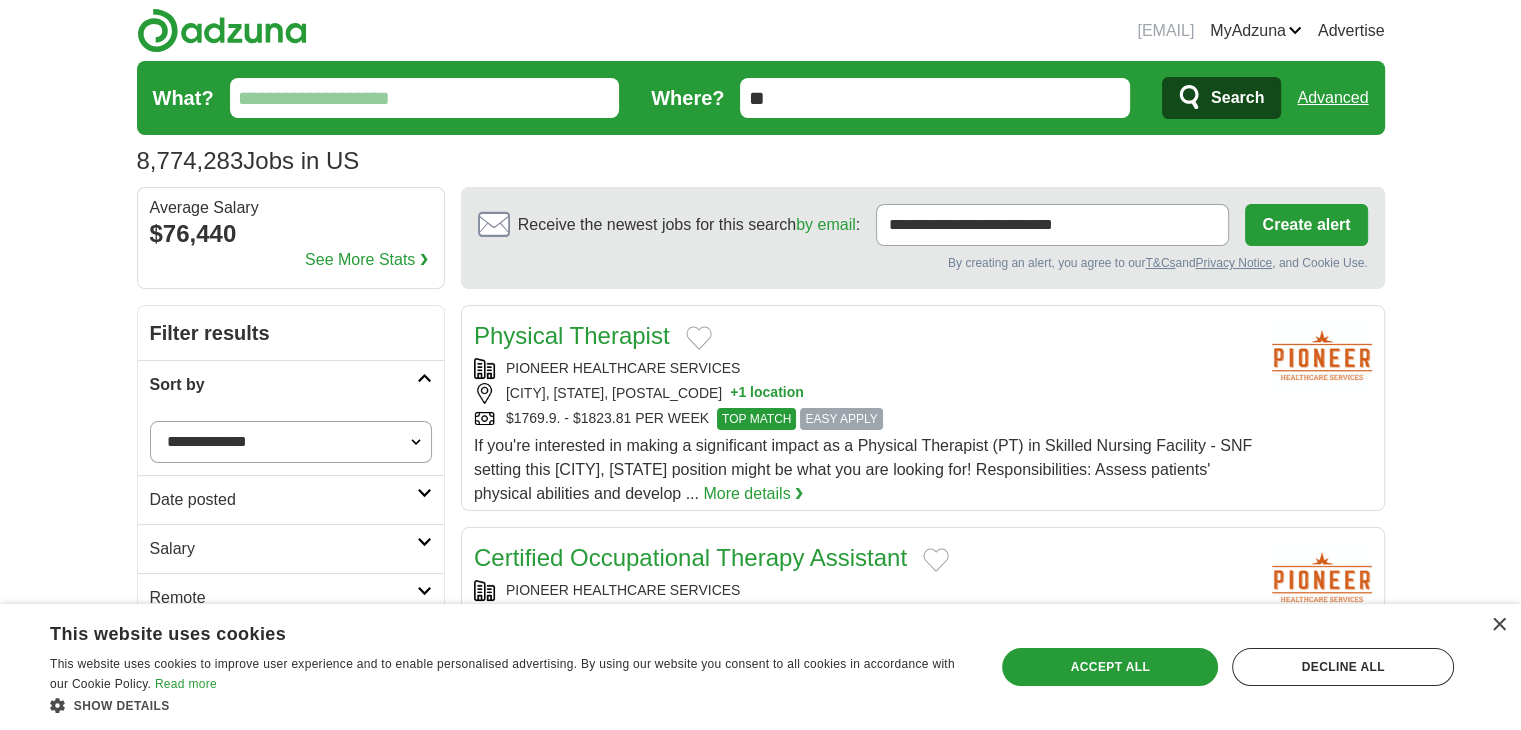 click on "**********" at bounding box center [291, 442] 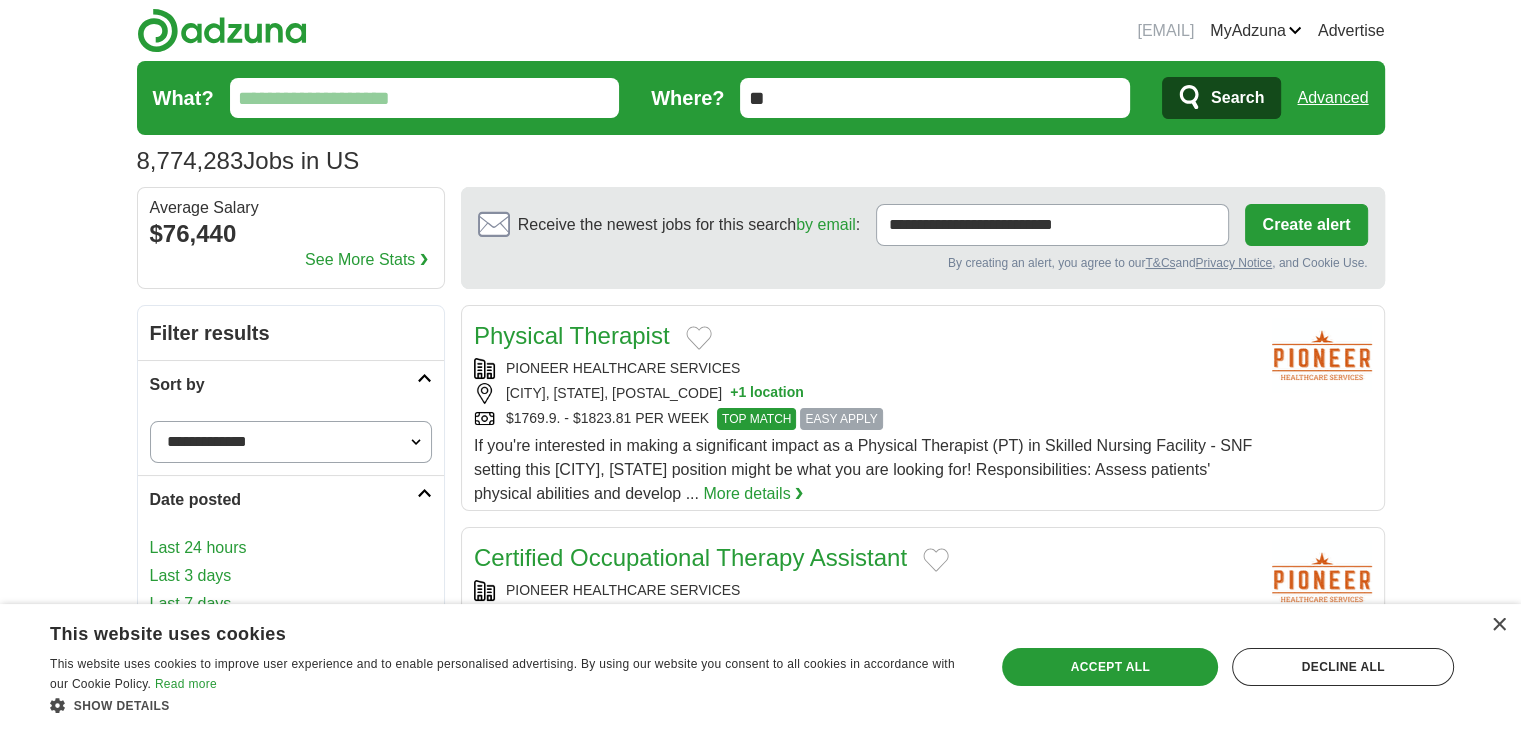 scroll, scrollTop: 212, scrollLeft: 0, axis: vertical 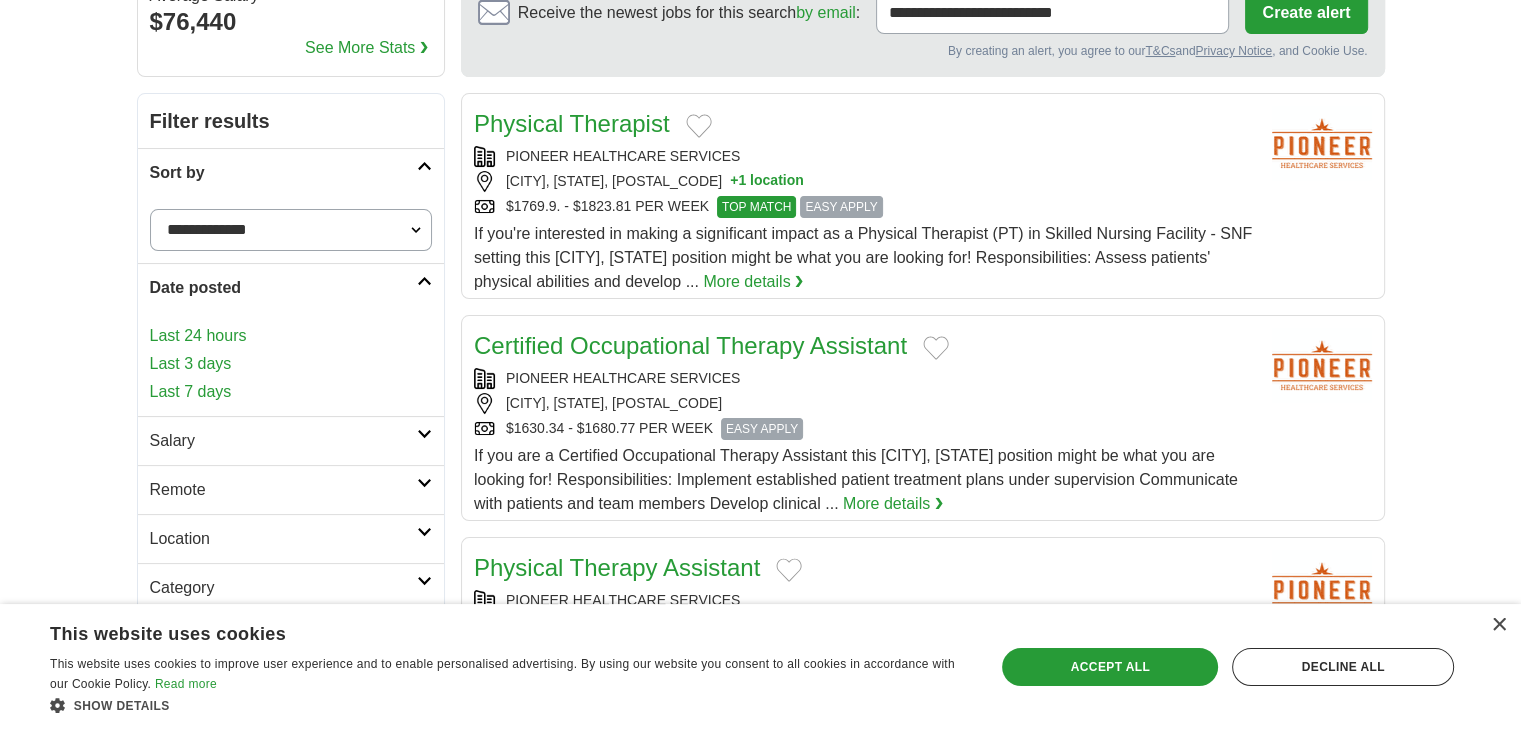 click on "Last 24 hours" at bounding box center (291, 336) 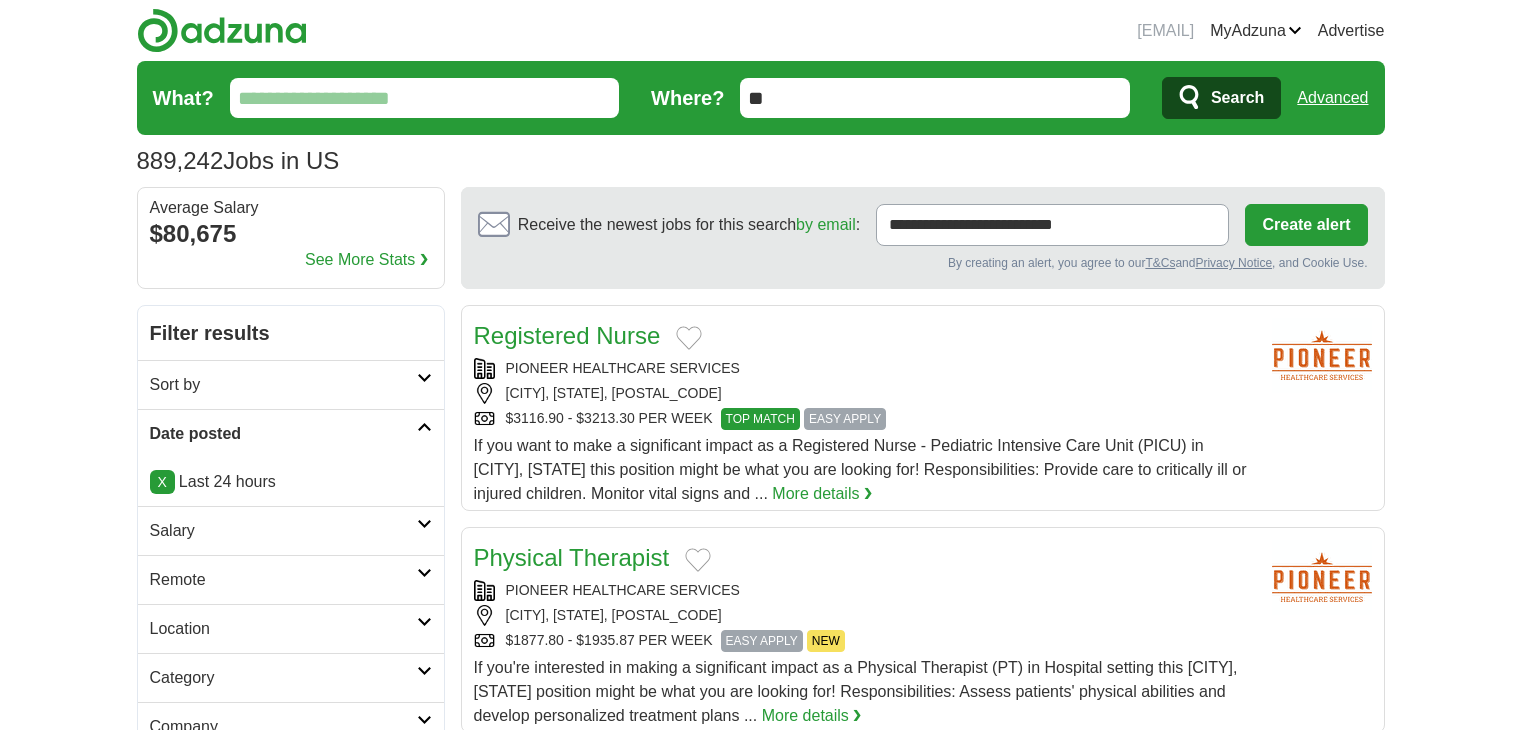 scroll, scrollTop: 0, scrollLeft: 0, axis: both 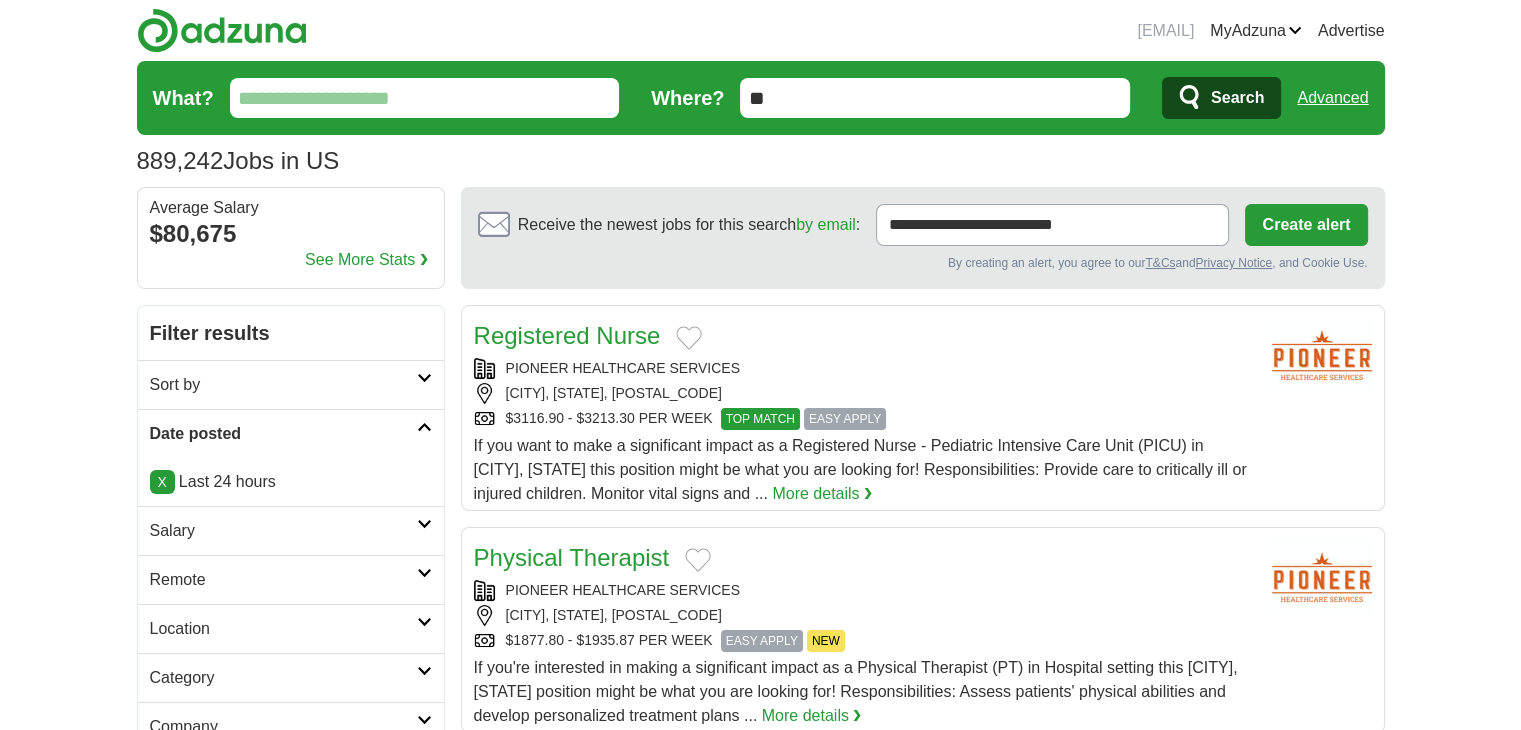 click on "What?" at bounding box center (425, 98) 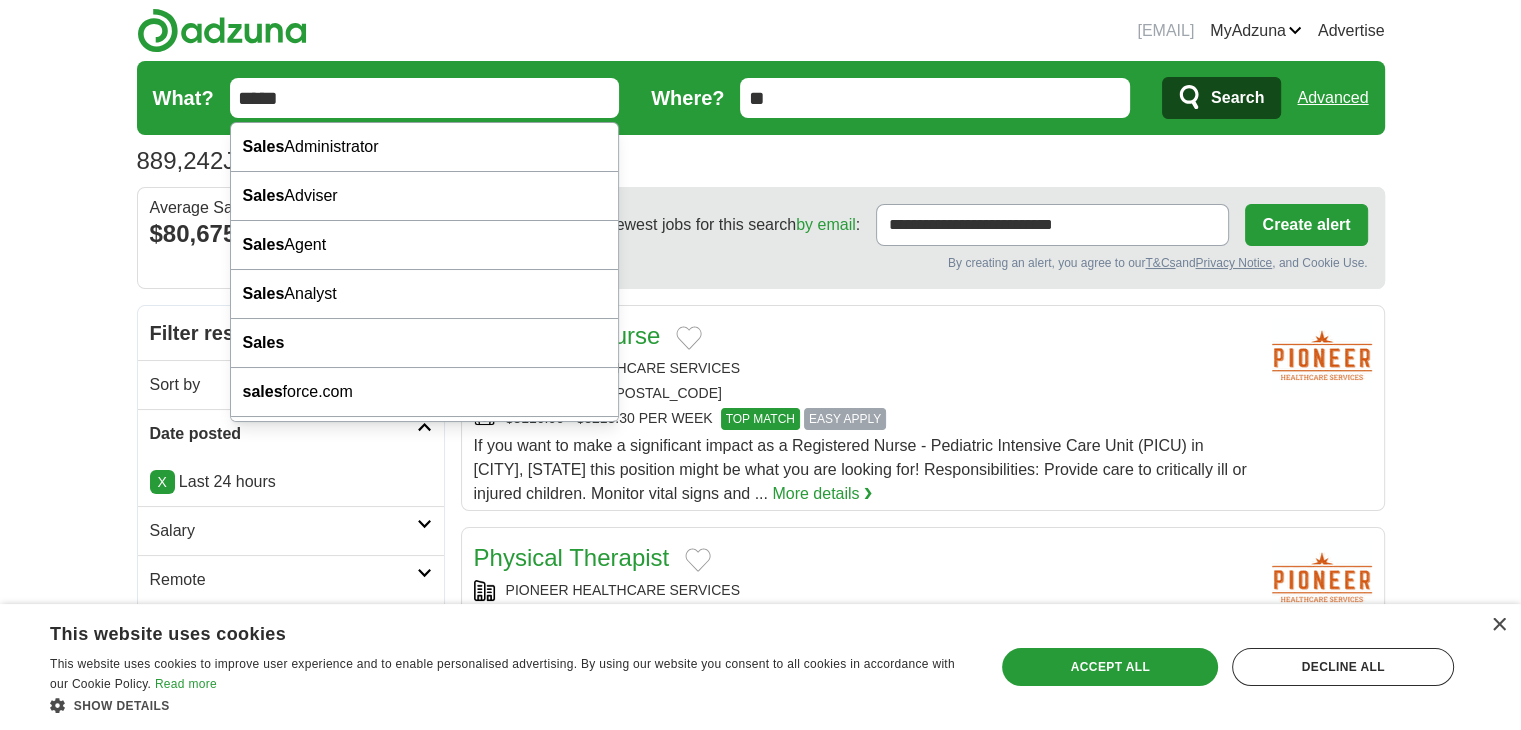 click on "*****" at bounding box center [425, 98] 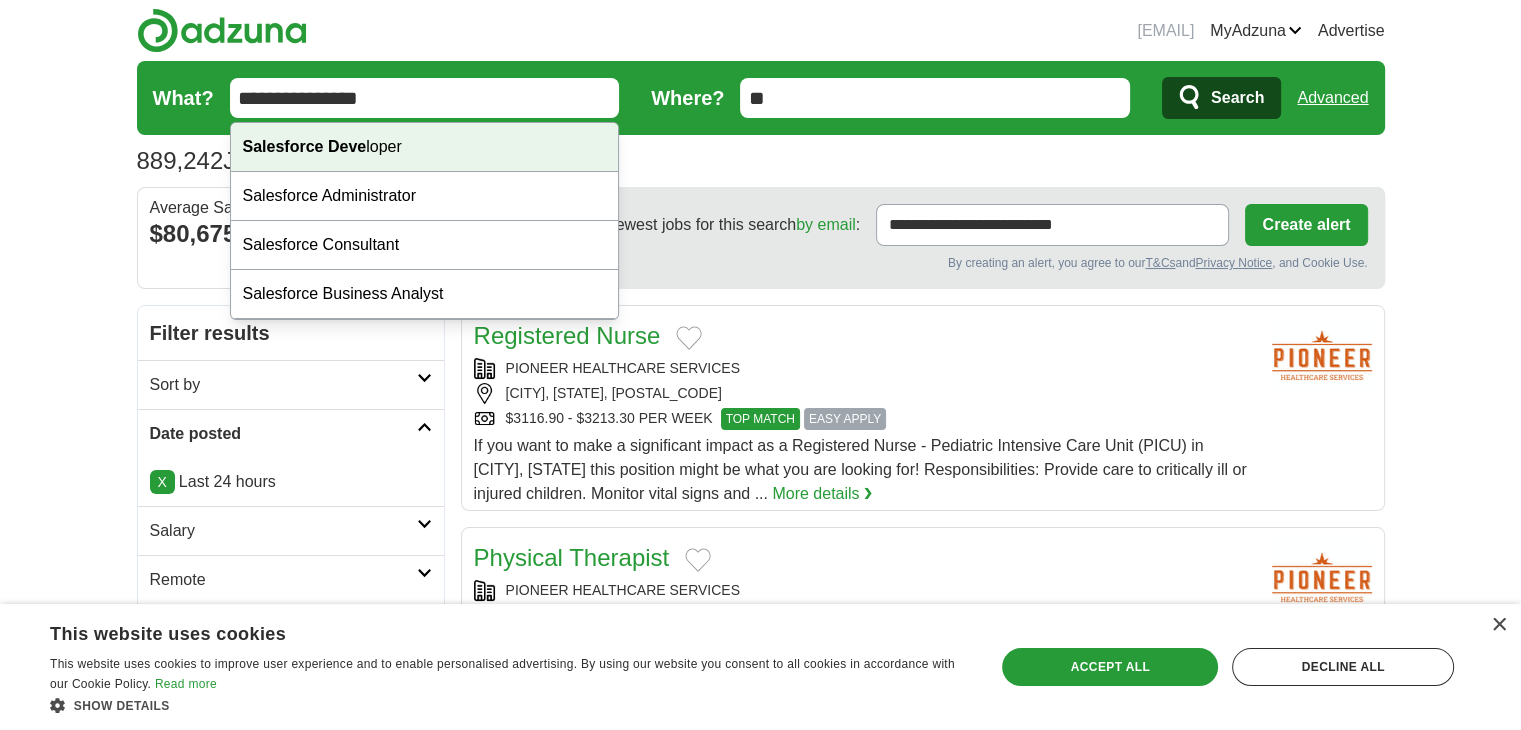 type on "**********" 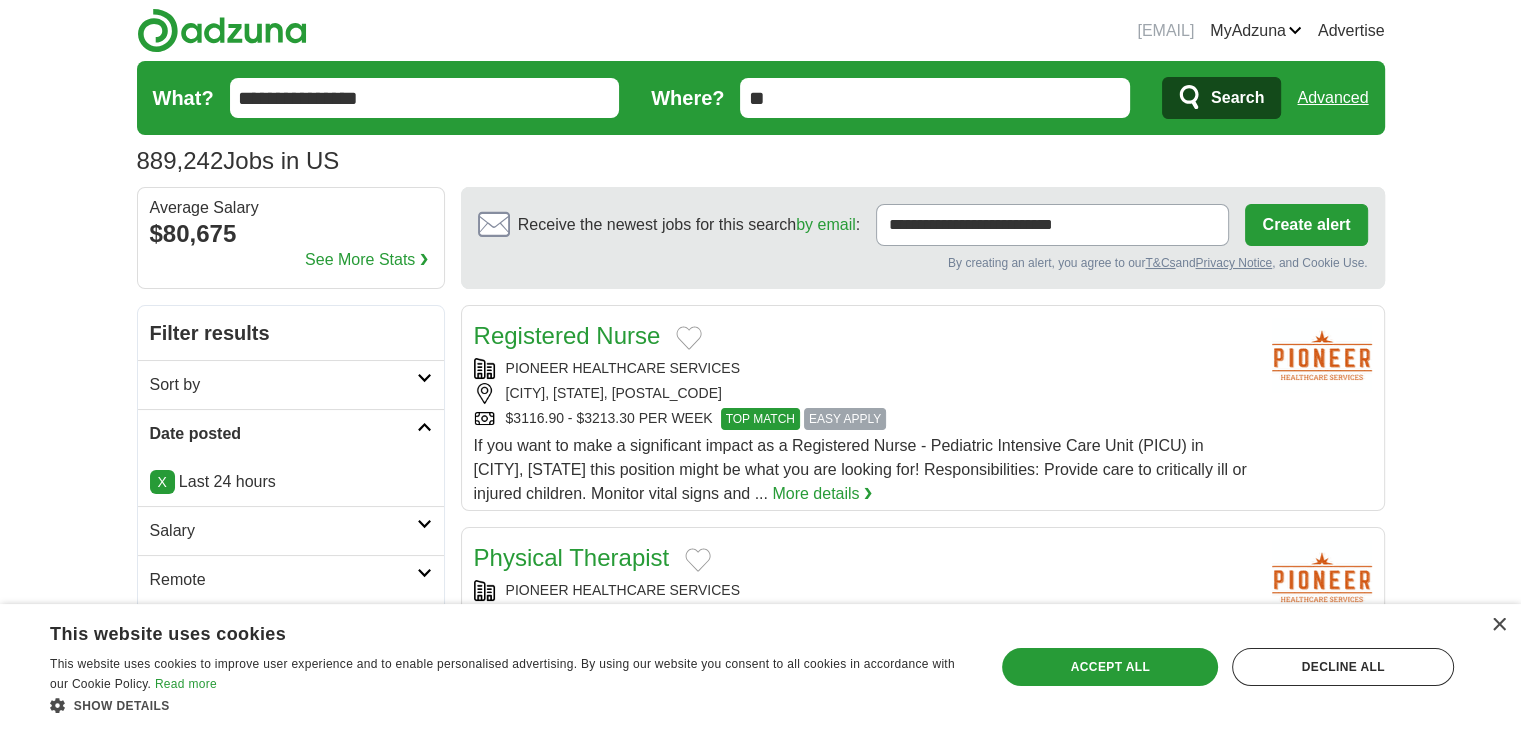 click on "Search" at bounding box center (1237, 98) 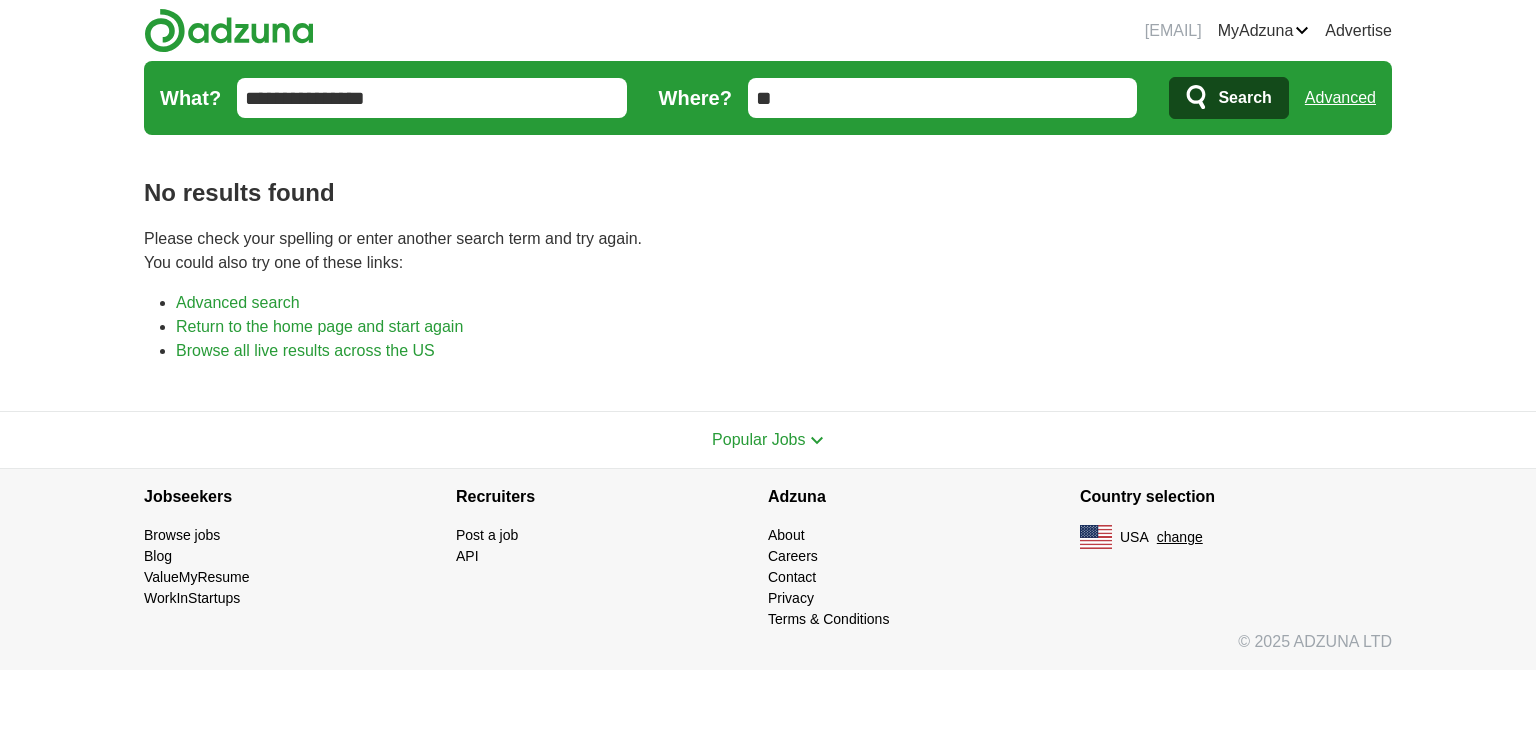 scroll, scrollTop: 0, scrollLeft: 0, axis: both 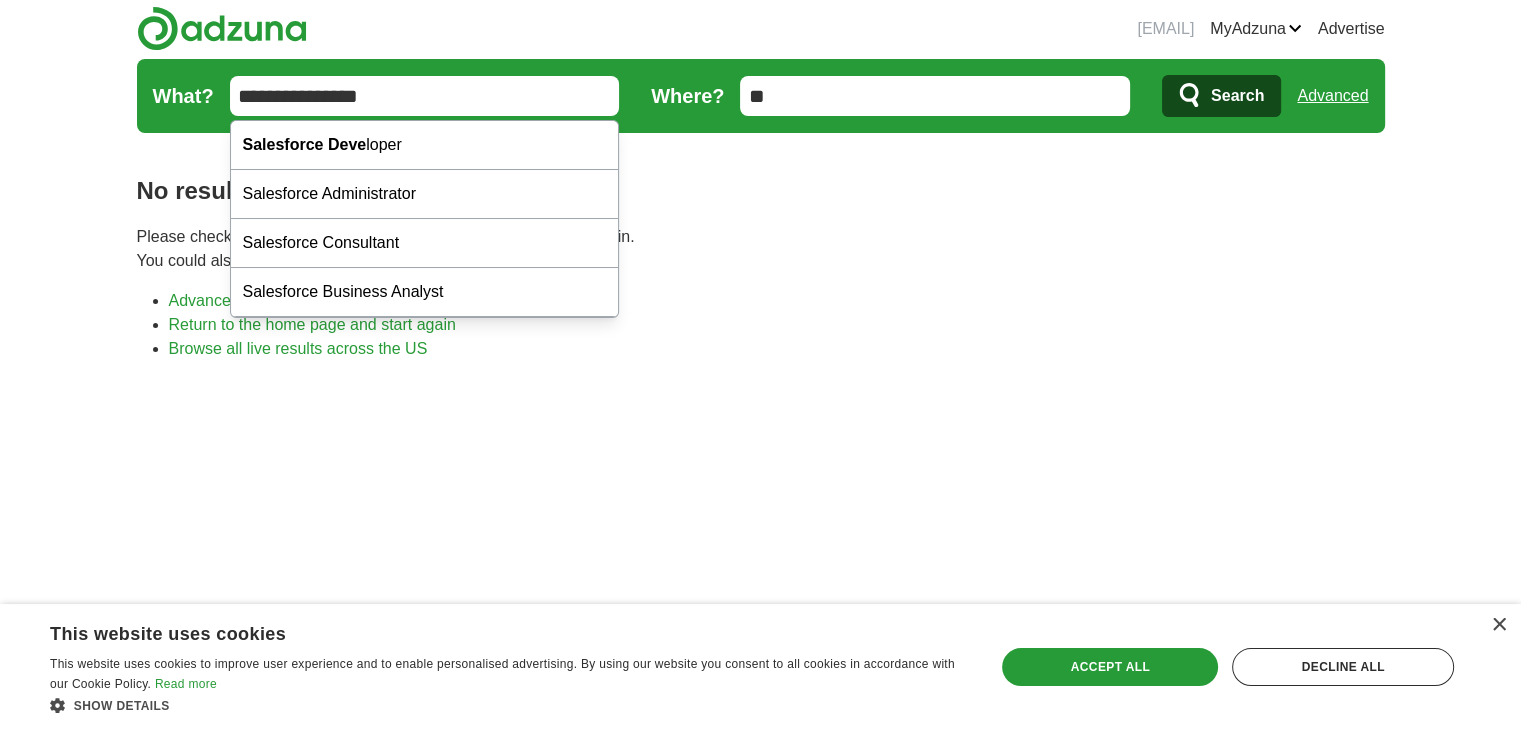 click on "**********" at bounding box center (425, 96) 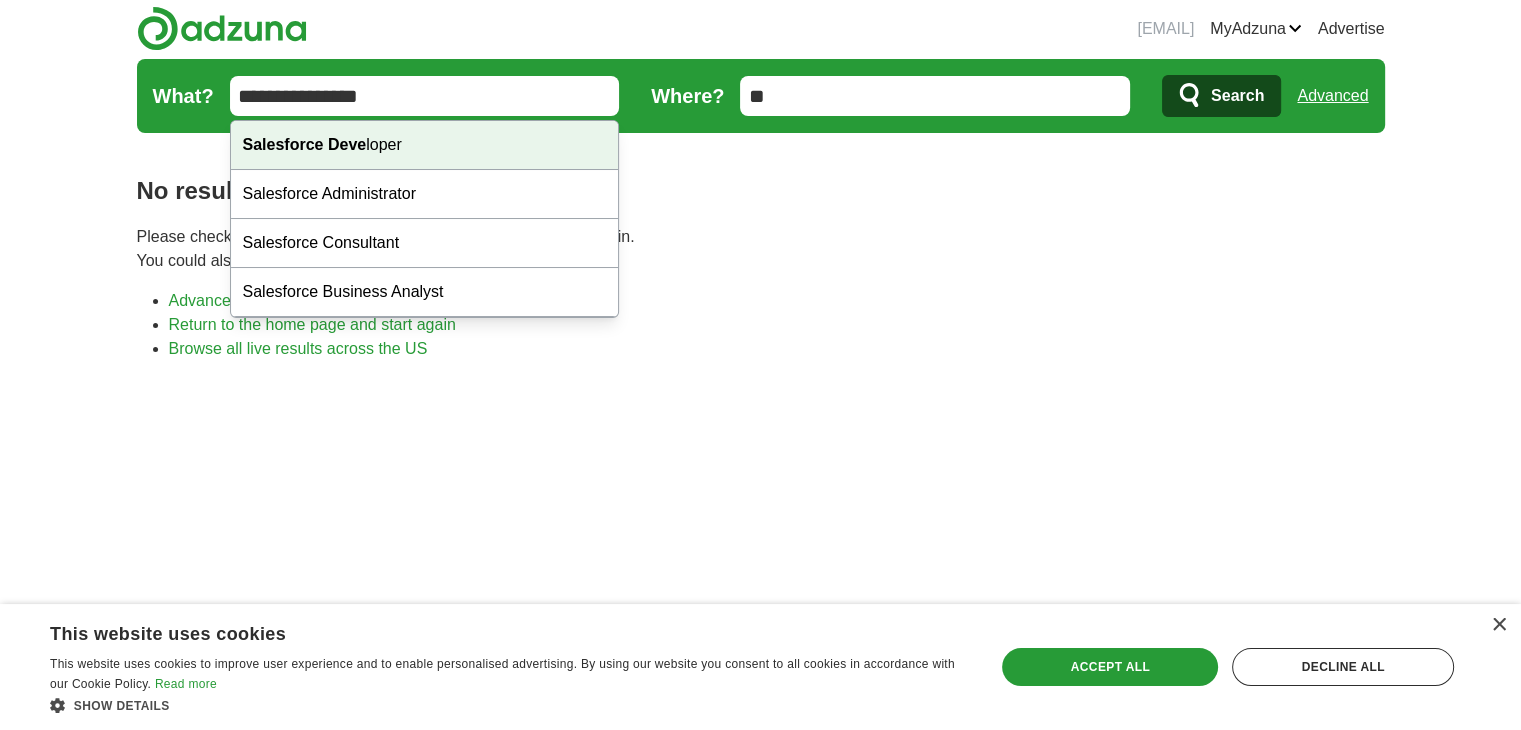click on "manasadonkina0219@gmail.com
MyAdzuna
Alerts
Favorites
Resumes
ApplyIQ
Preferences
Posted jobs
Logout
Advertise
job, company, title
Salary
Salary
Select a salary range
Salary from
from $10,000
from $20,000 from $40,000" at bounding box center [760, 702] 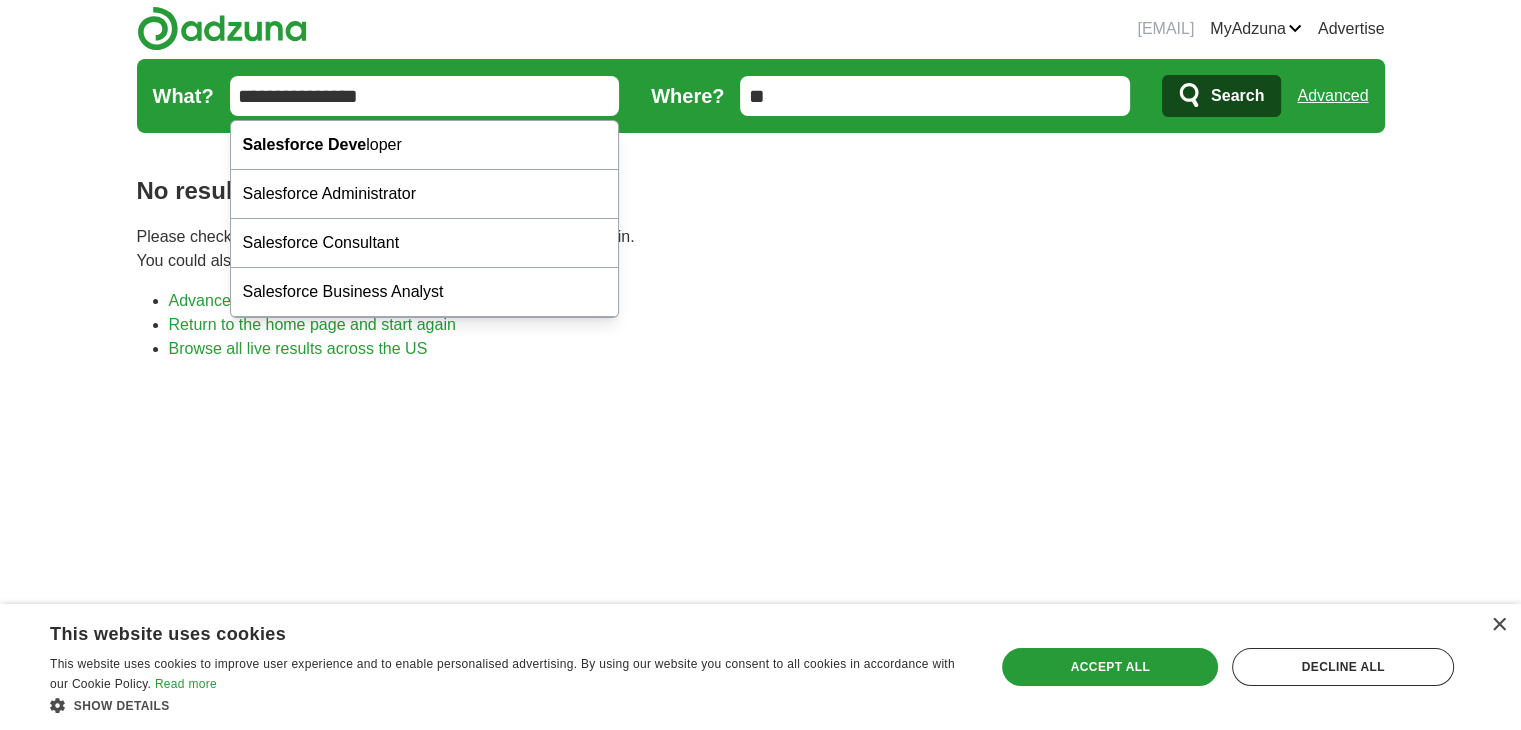 click on "**********" at bounding box center (425, 96) 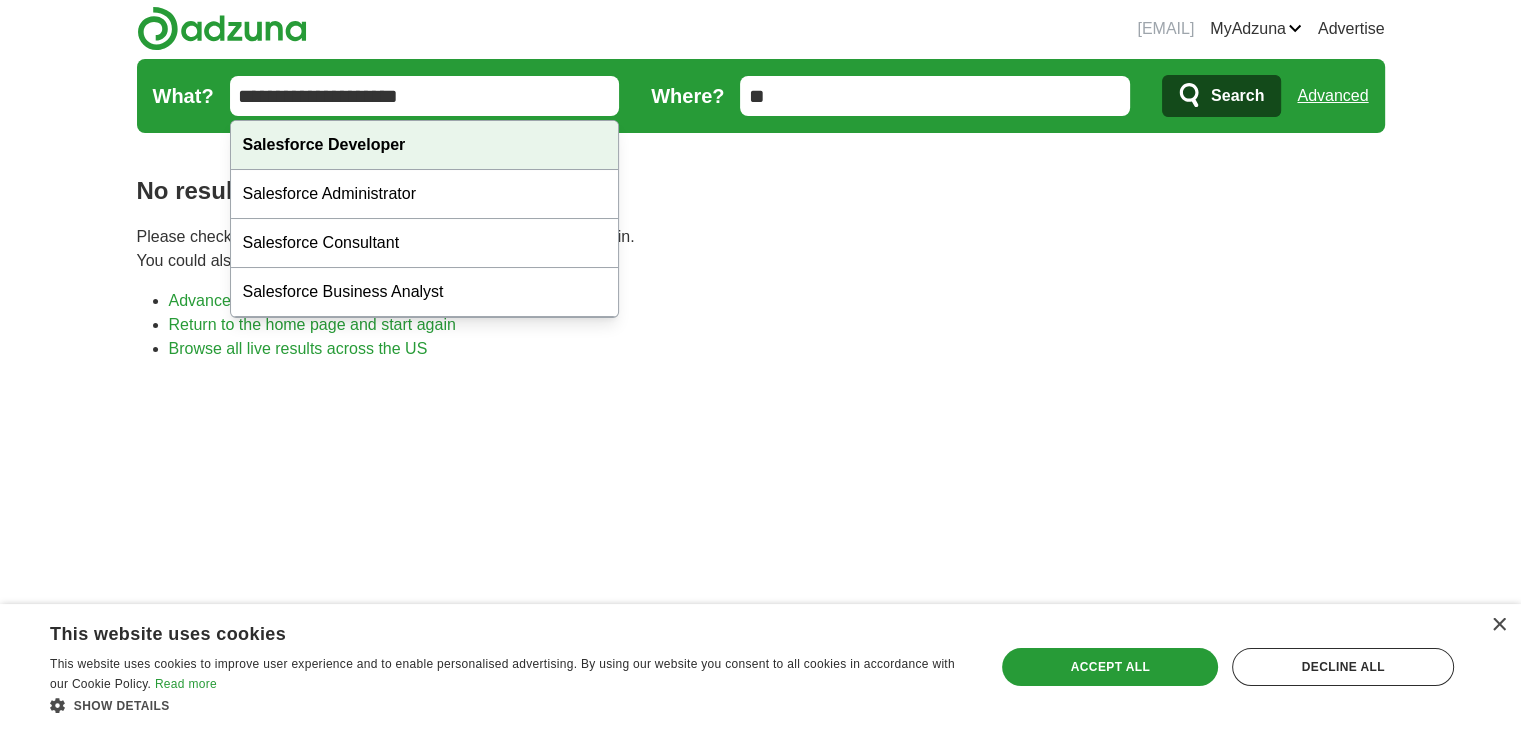 type on "**********" 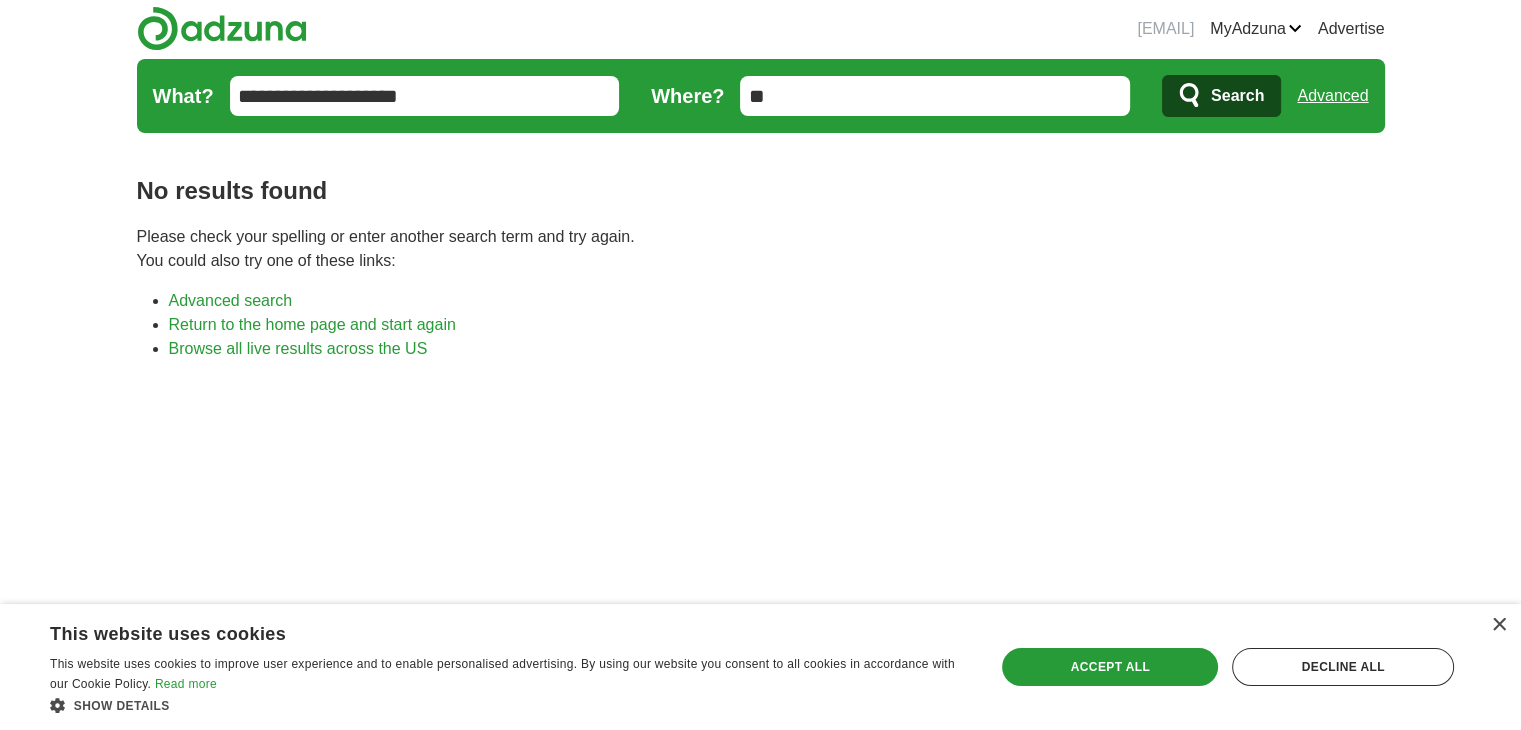click on "Search" at bounding box center (1221, 96) 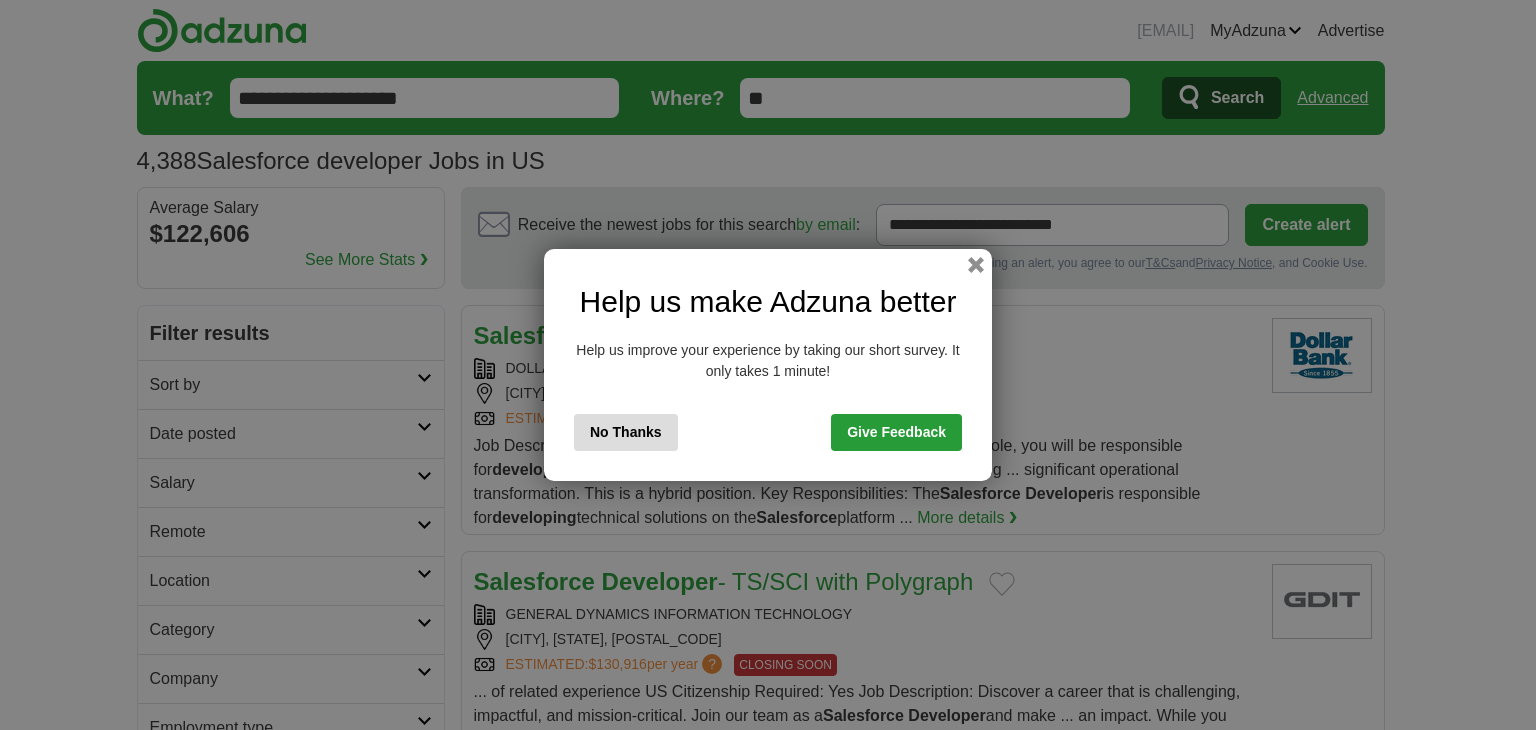 scroll, scrollTop: 0, scrollLeft: 0, axis: both 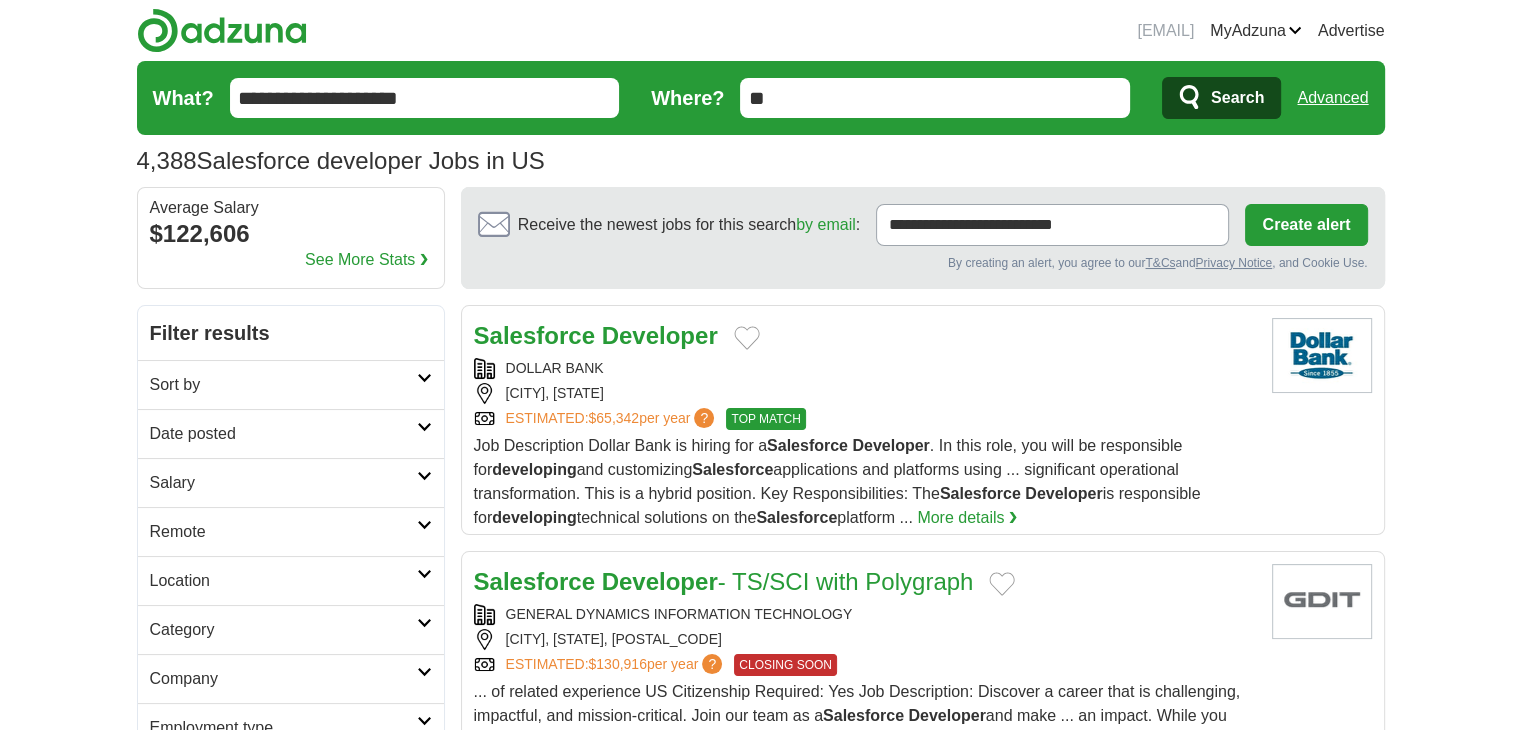 click on "Developer" at bounding box center (660, 335) 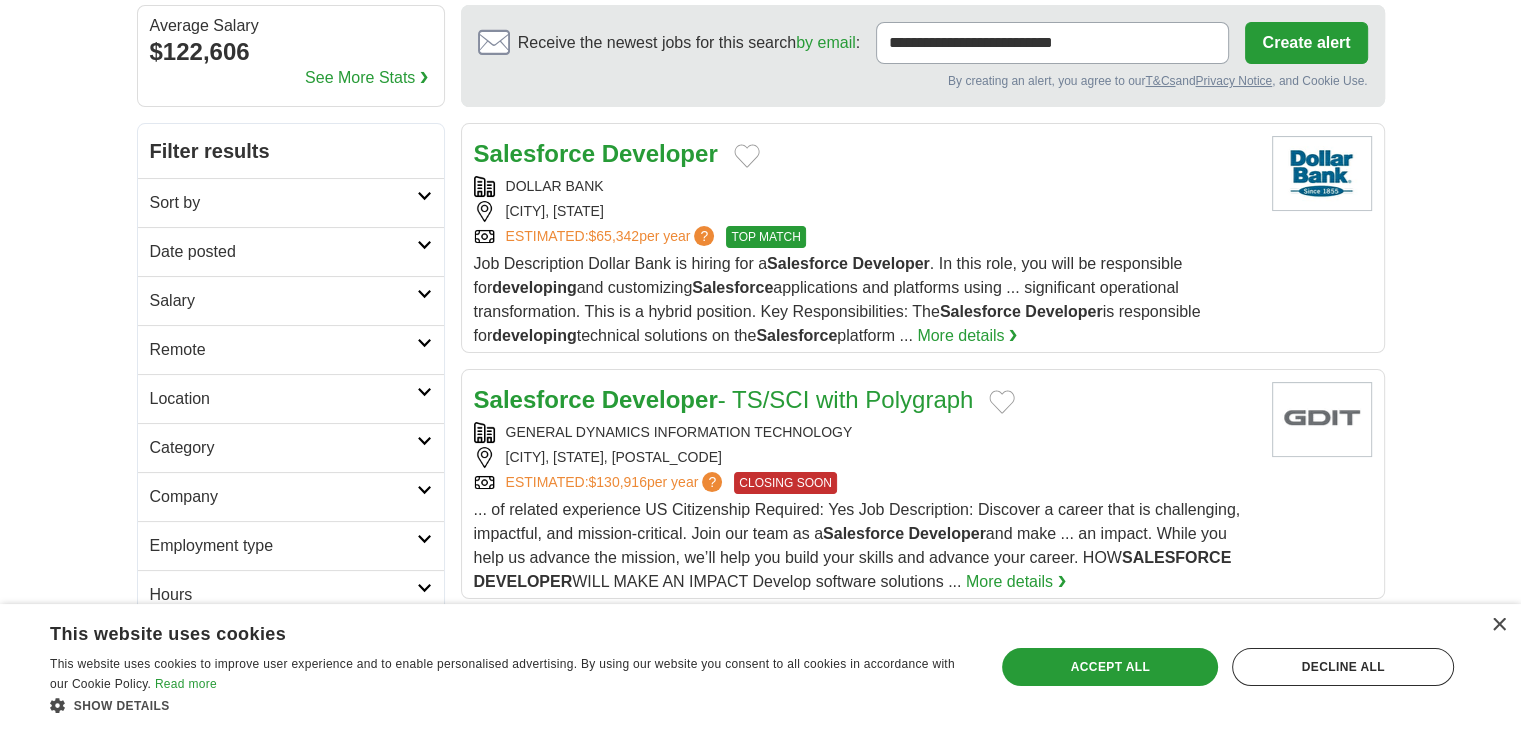 scroll, scrollTop: 183, scrollLeft: 0, axis: vertical 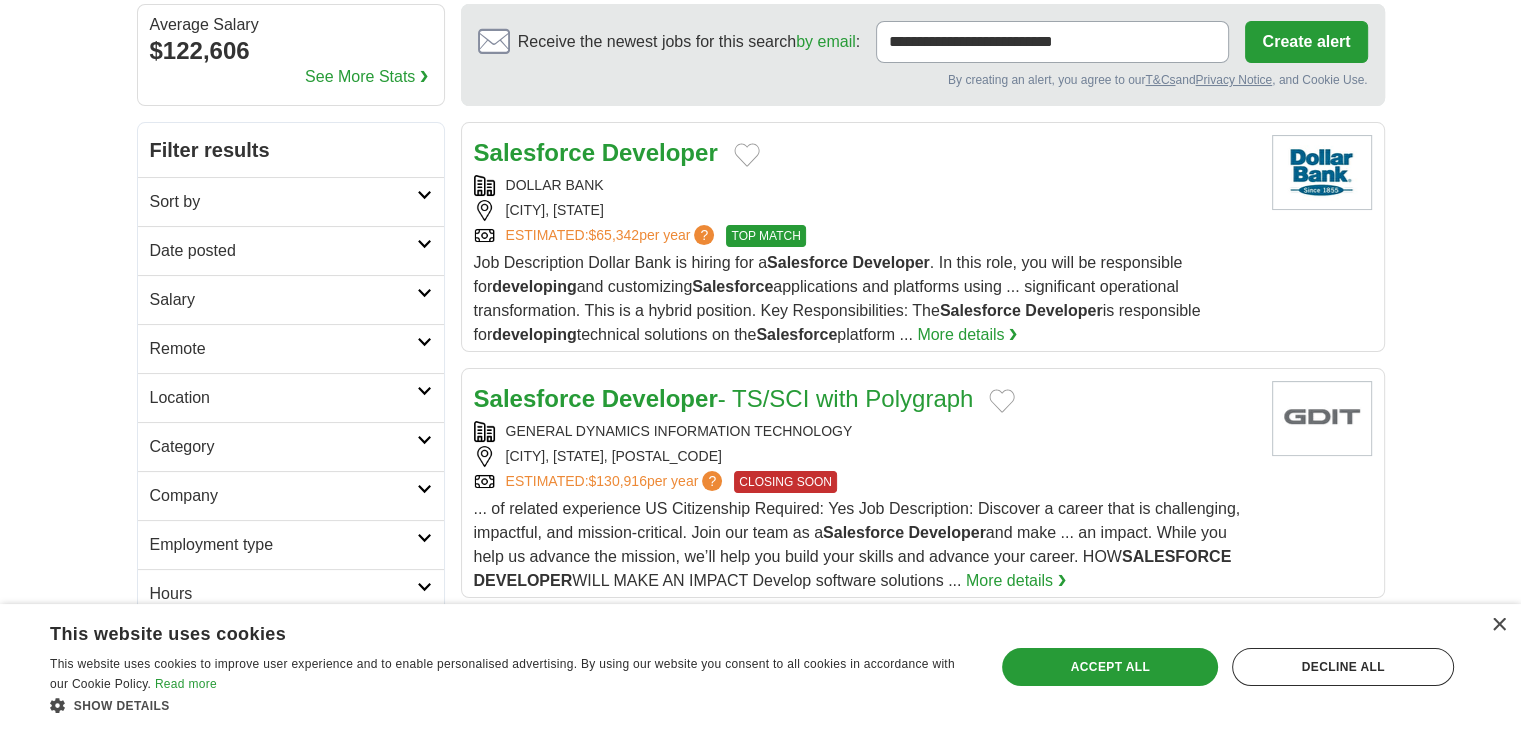 click on "Date posted" at bounding box center (283, 202) 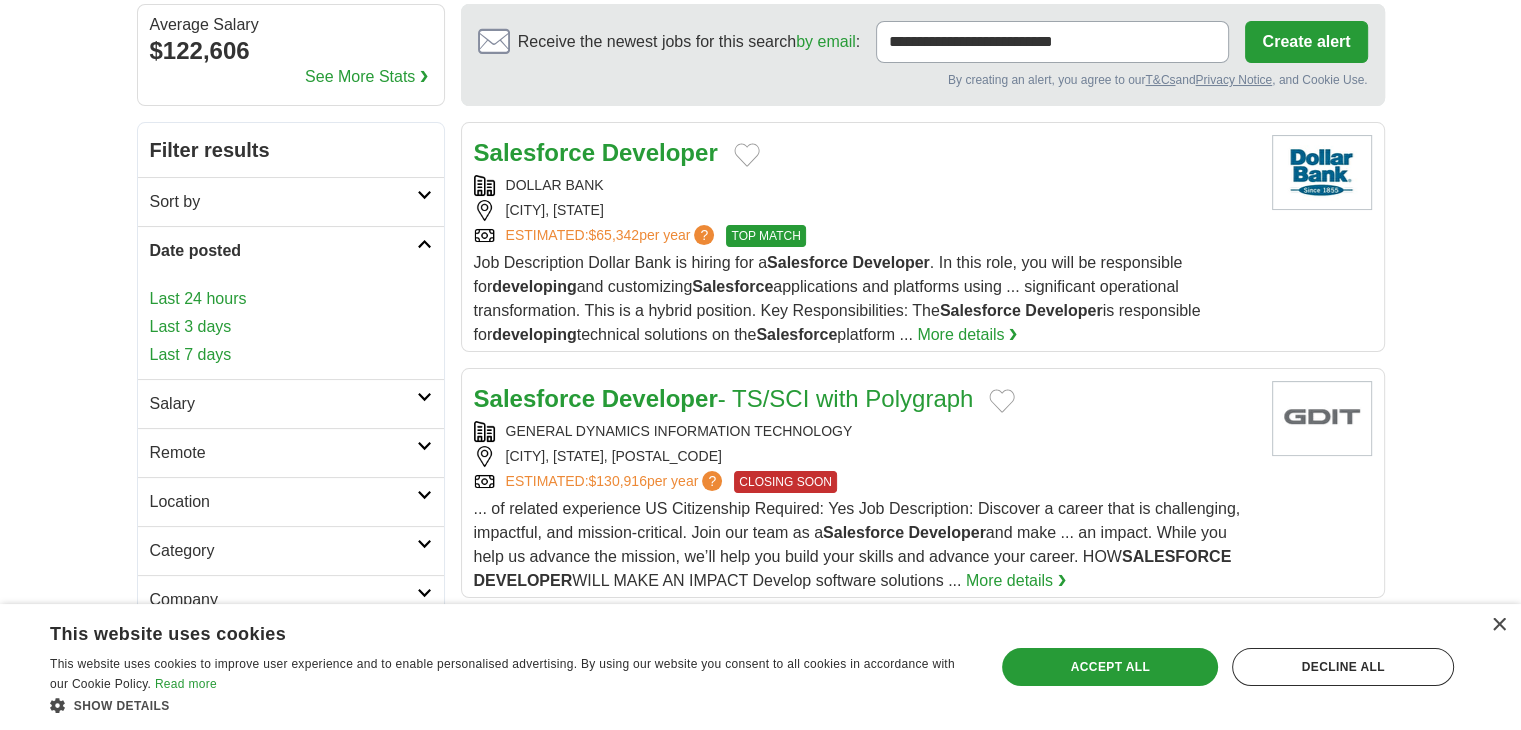 click on "Last 24 hours" at bounding box center (291, 299) 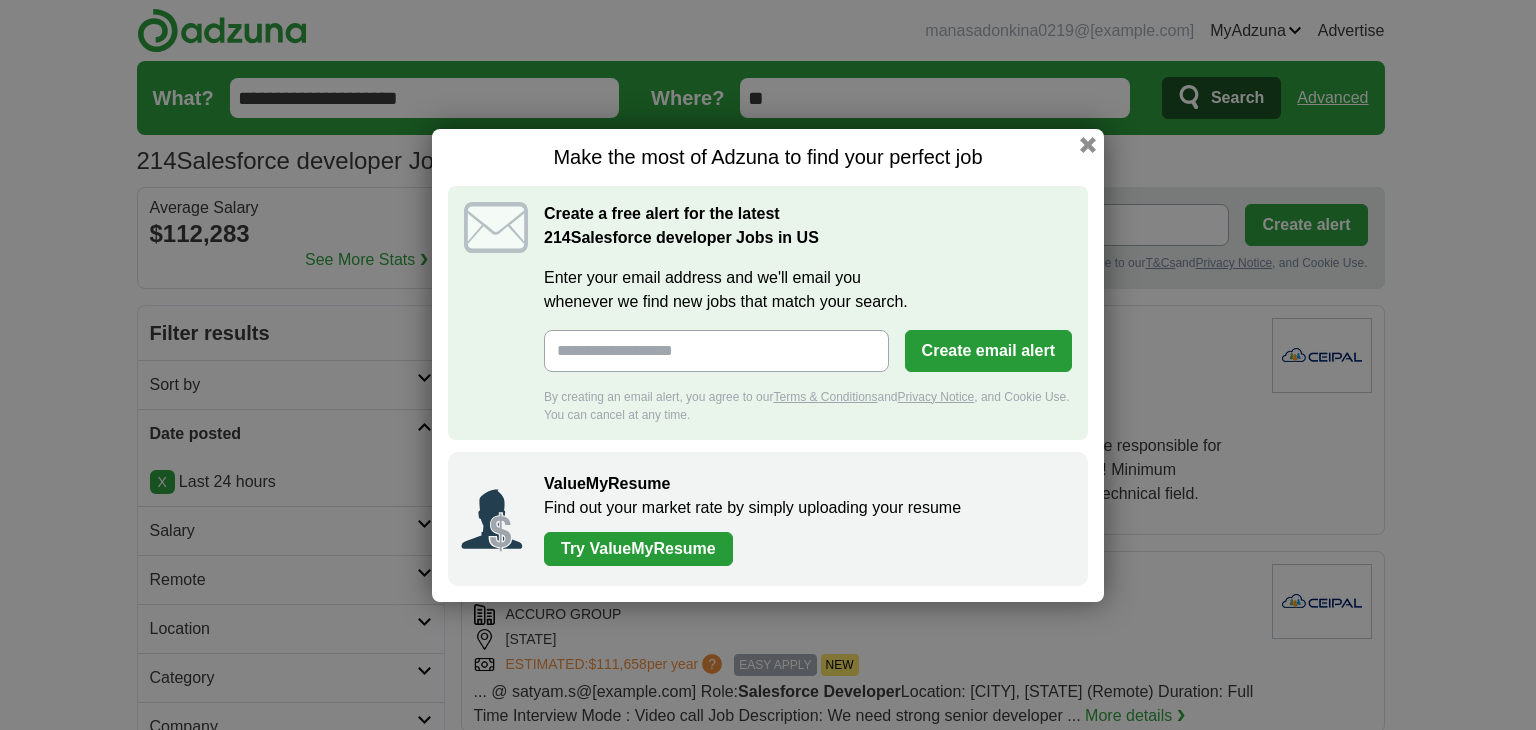 scroll, scrollTop: 0, scrollLeft: 0, axis: both 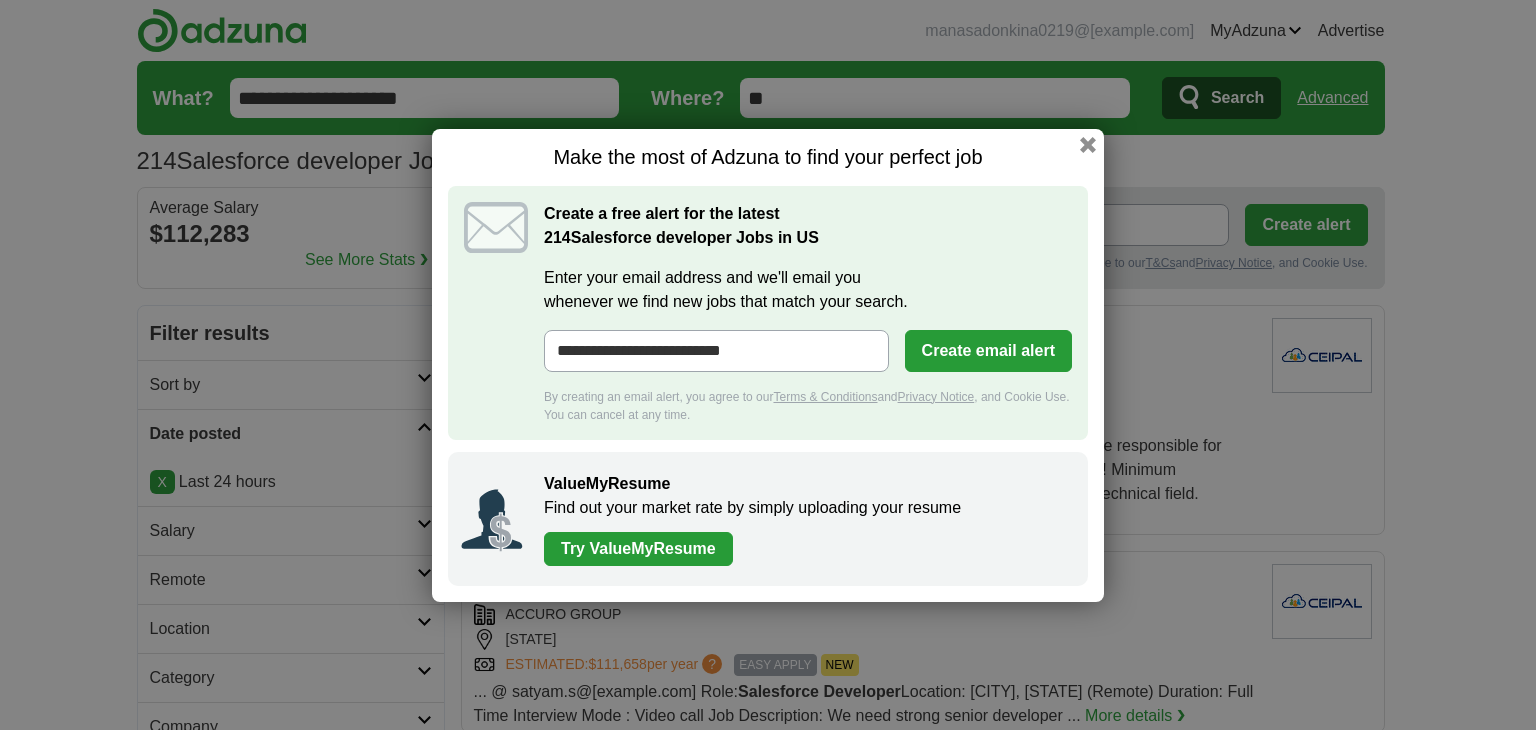 click on "Create email alert" at bounding box center [988, 351] 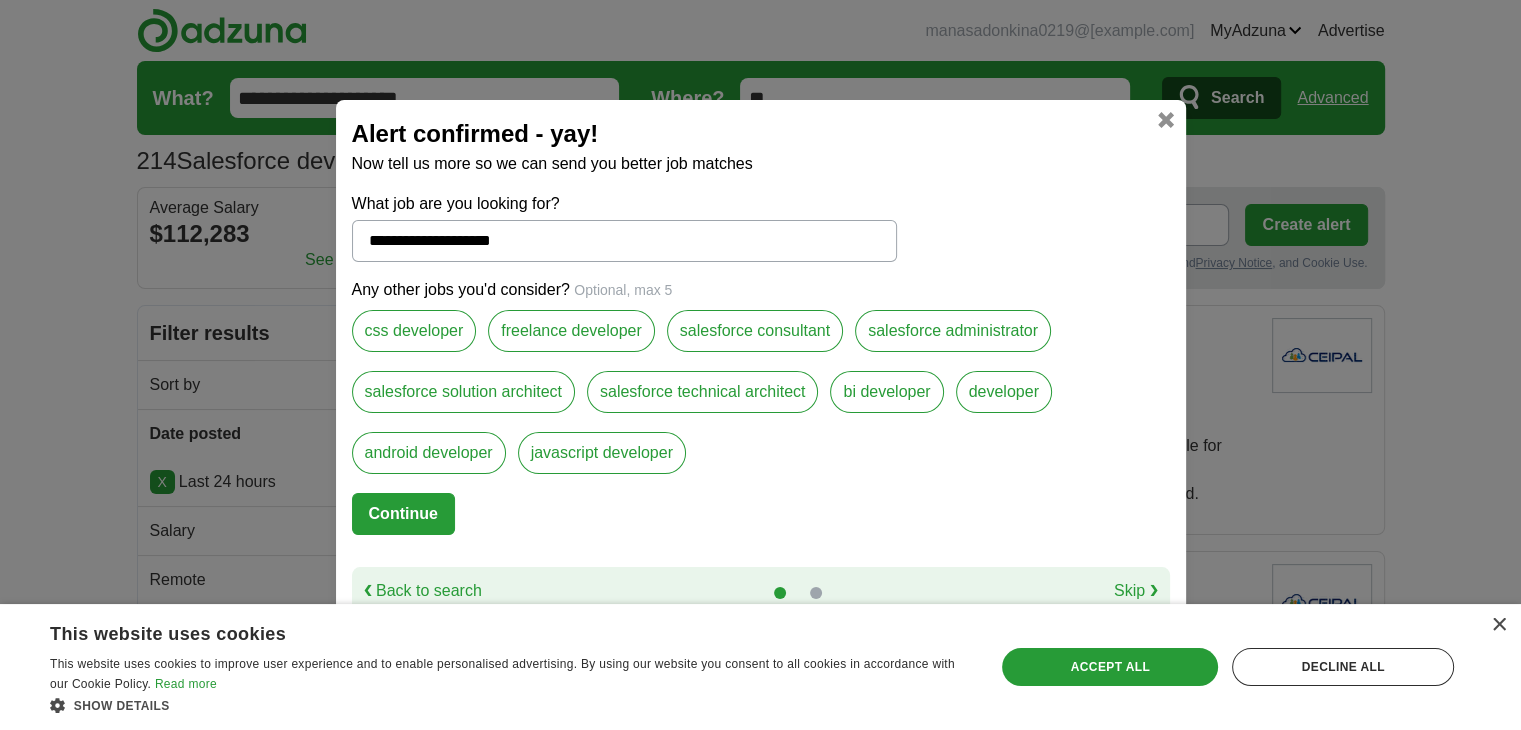 click on "Continue" at bounding box center [403, 514] 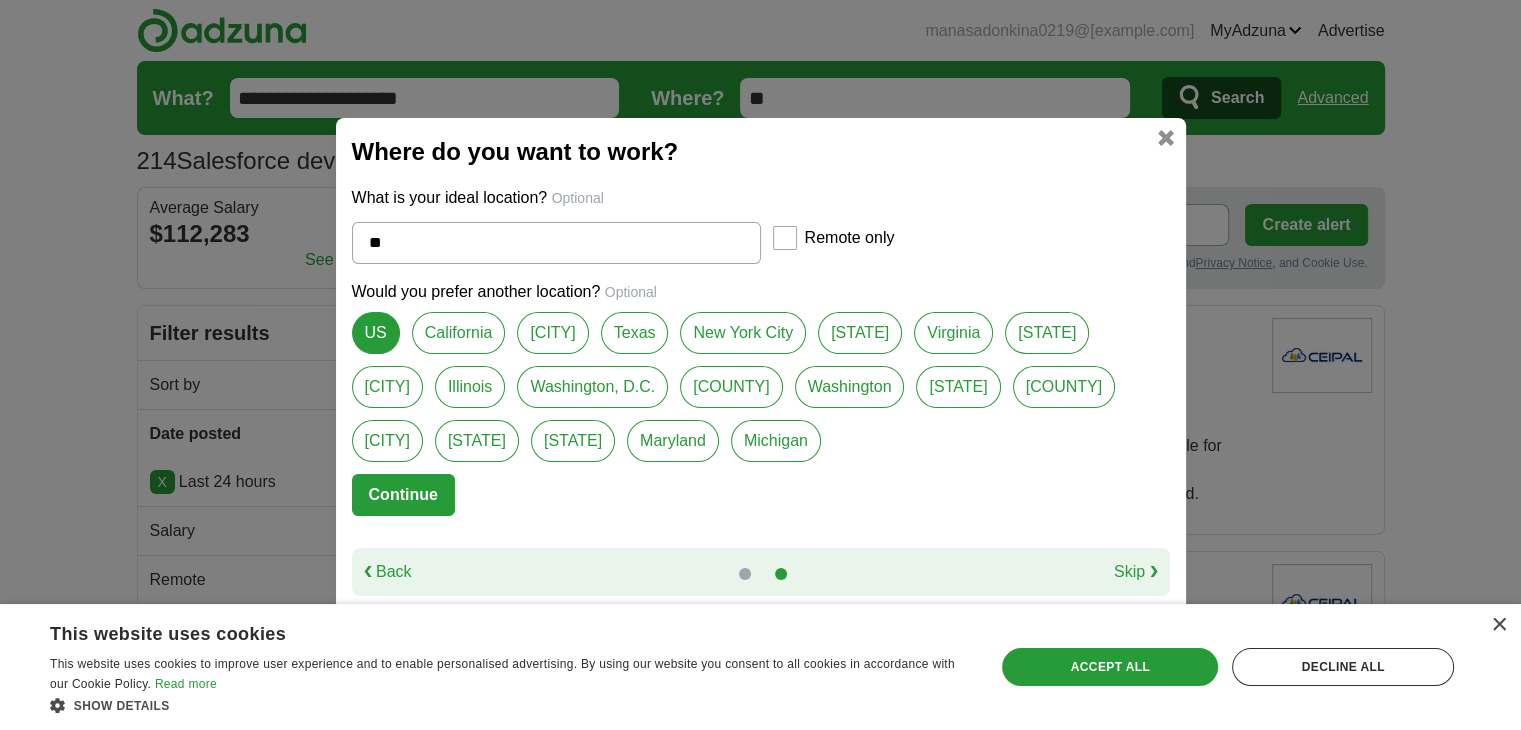 click on "Continue" at bounding box center [403, 495] 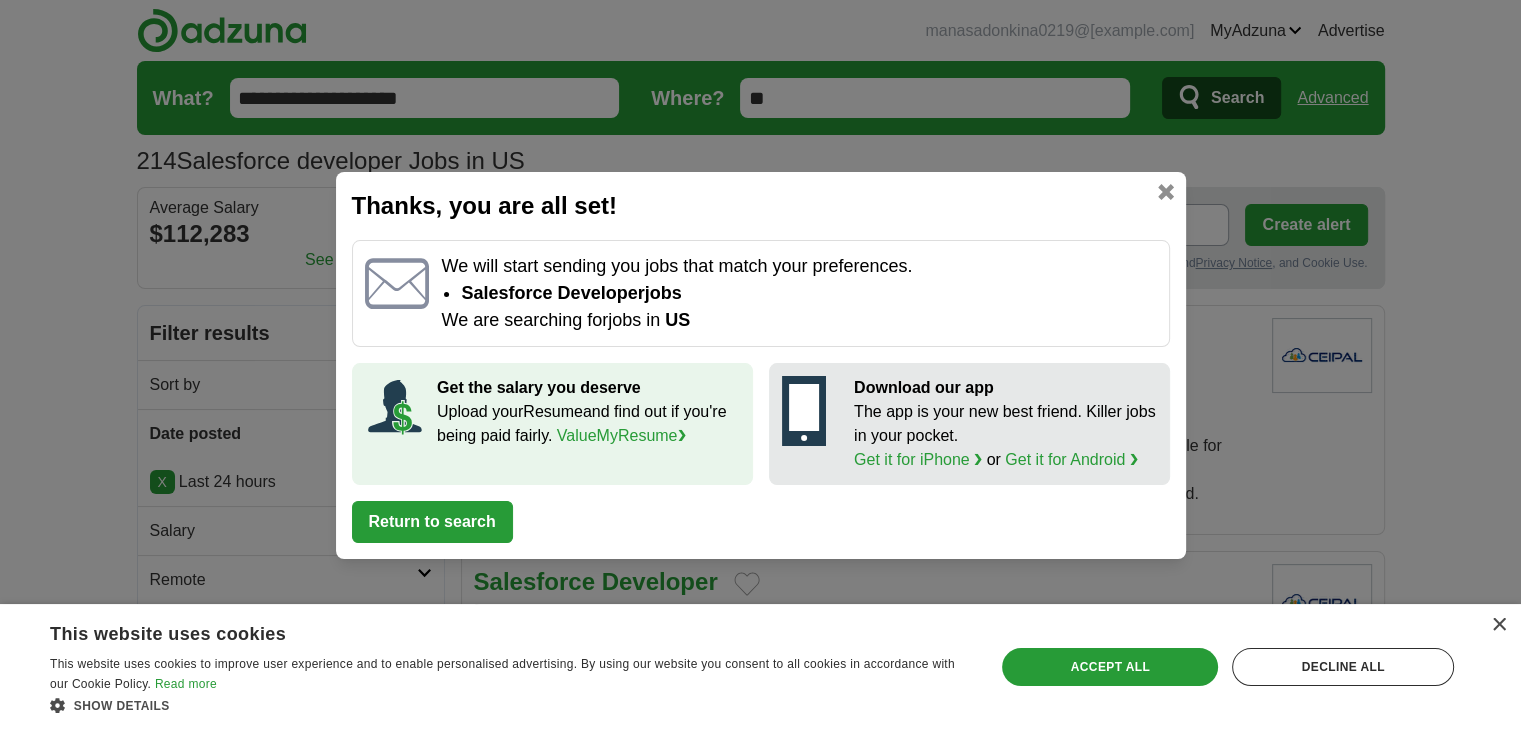 click on "Return to search" at bounding box center [432, 522] 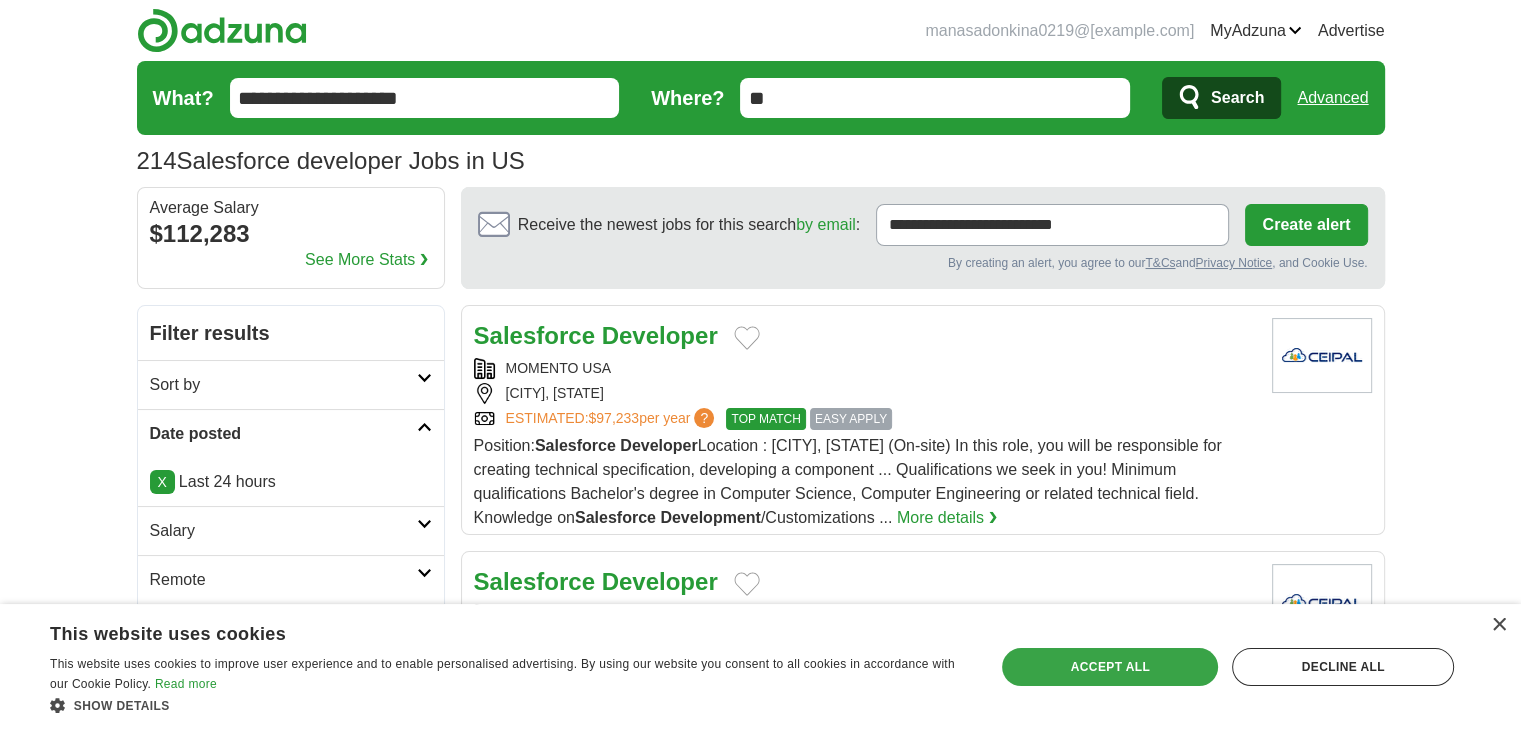 click on "Accept all" at bounding box center (1110, 667) 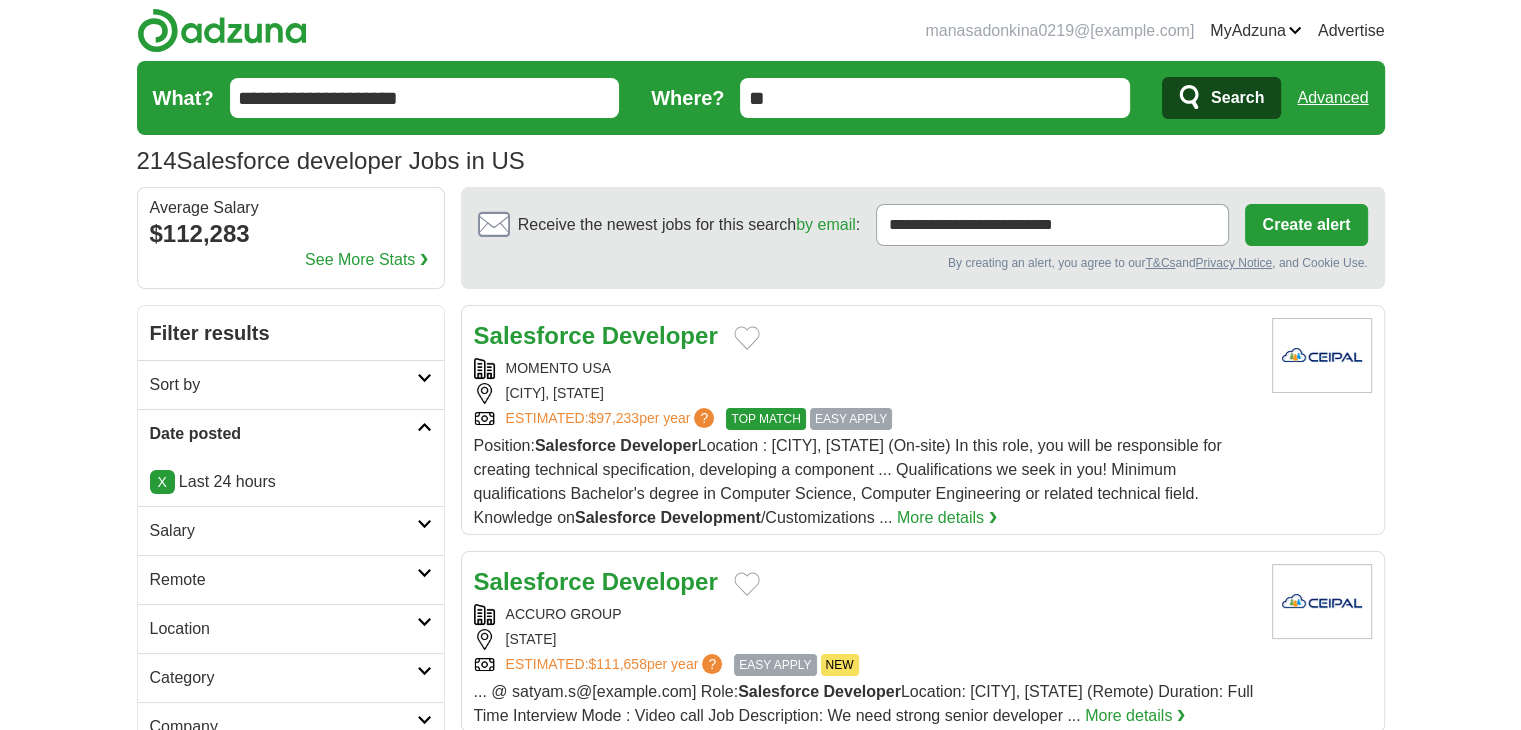 click on "Developer" at bounding box center [660, 335] 